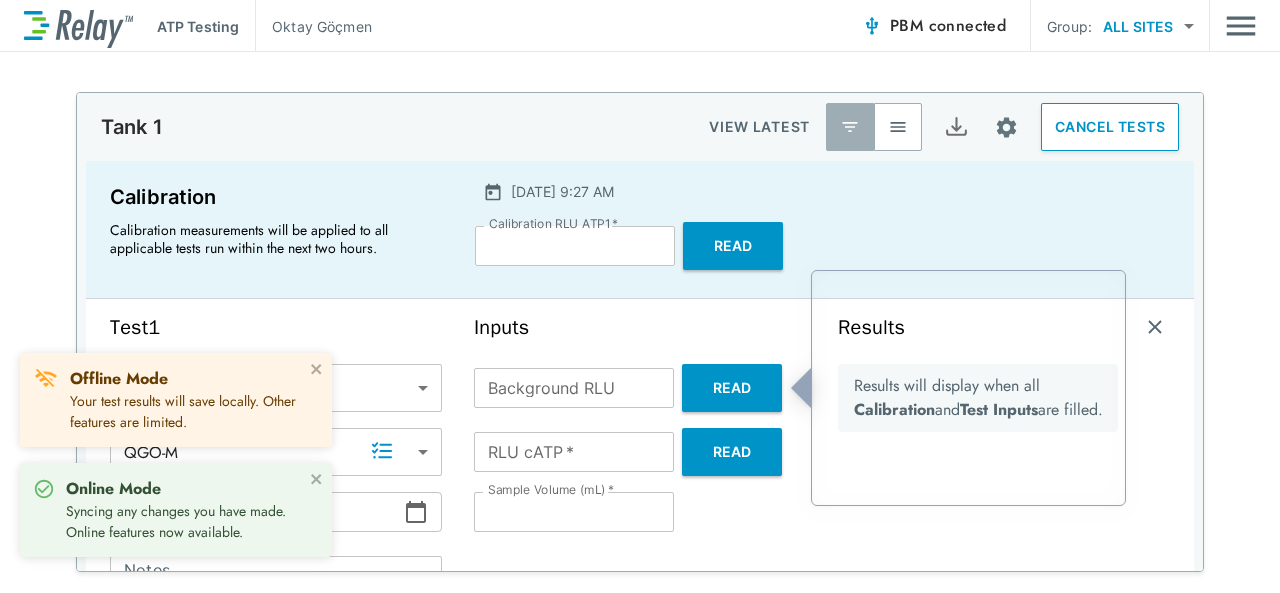 scroll, scrollTop: 0, scrollLeft: 0, axis: both 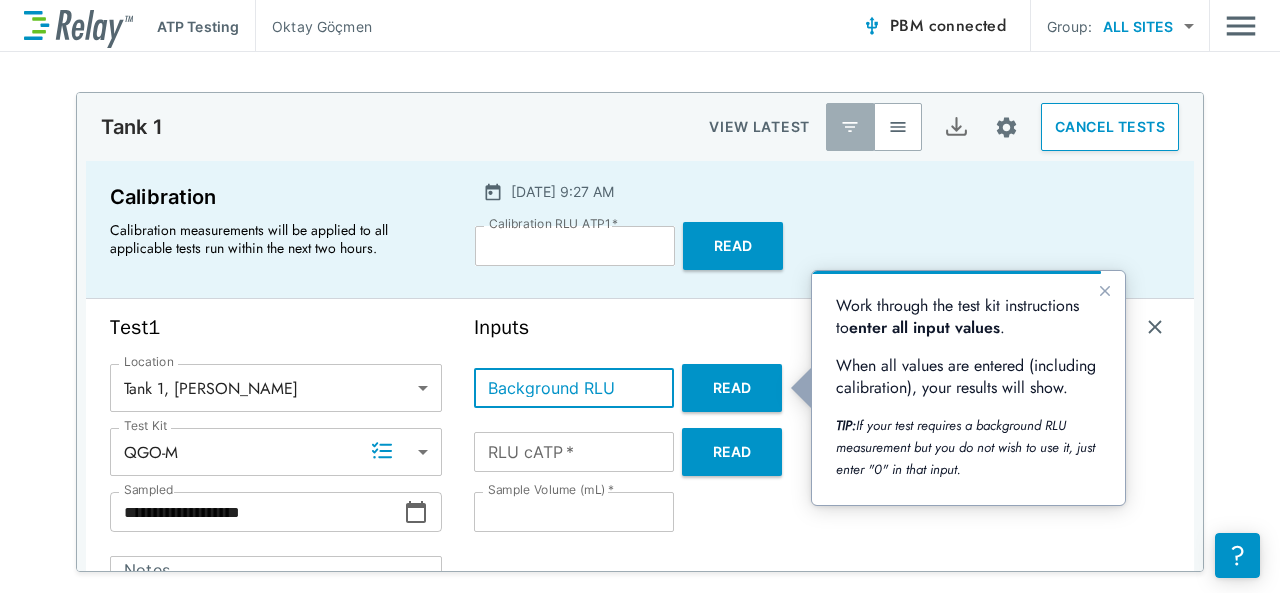 click on "Background RLU" at bounding box center [574, 388] 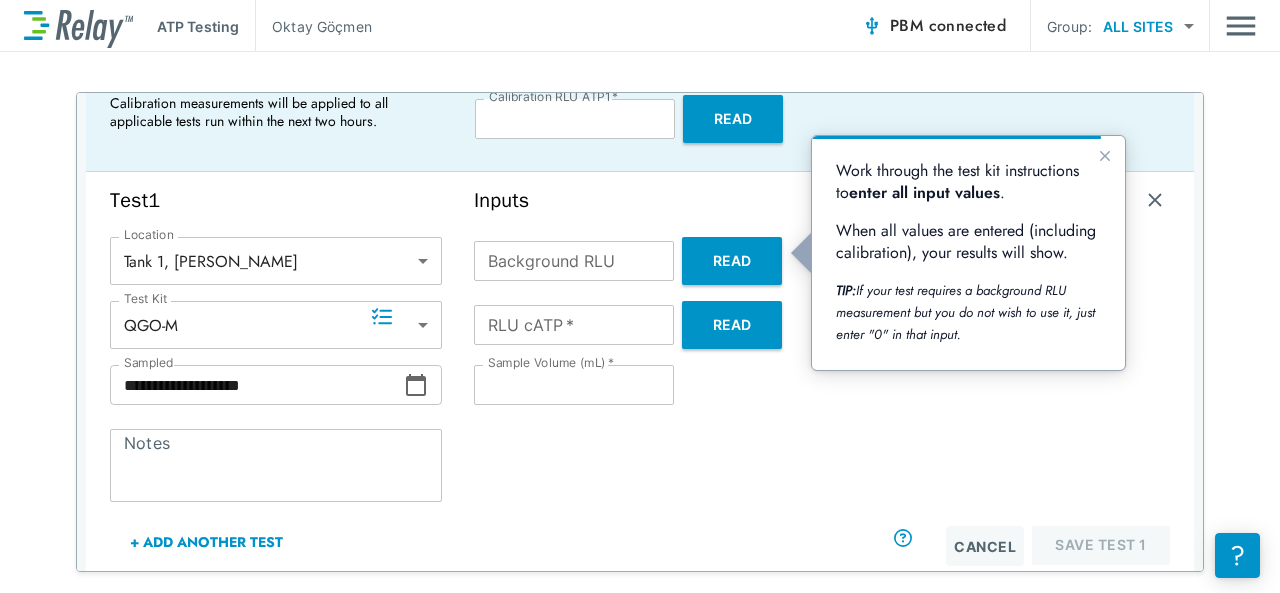 scroll, scrollTop: 134, scrollLeft: 0, axis: vertical 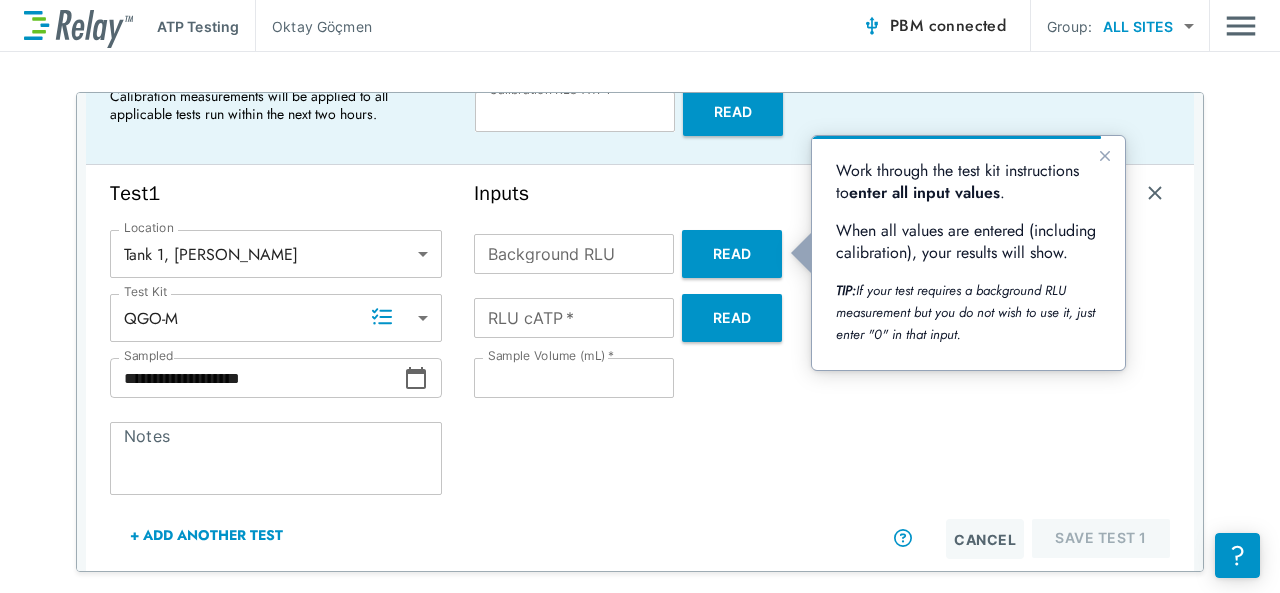 click on "*" at bounding box center [574, 318] 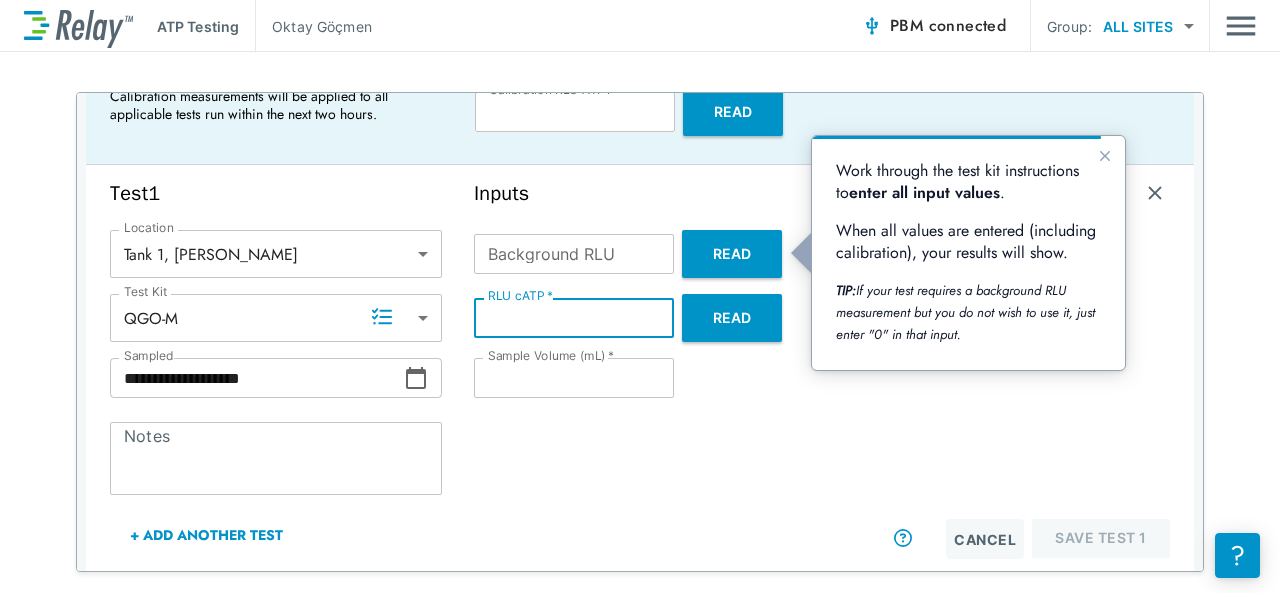 type on "*" 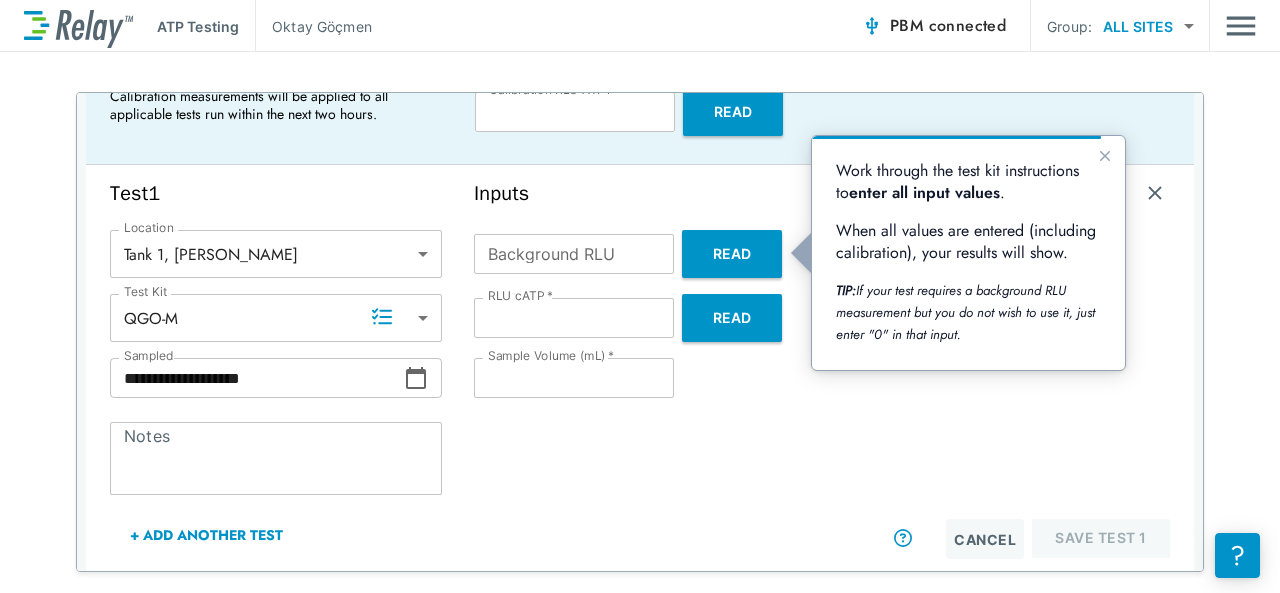 click on "**********" at bounding box center (640, 296) 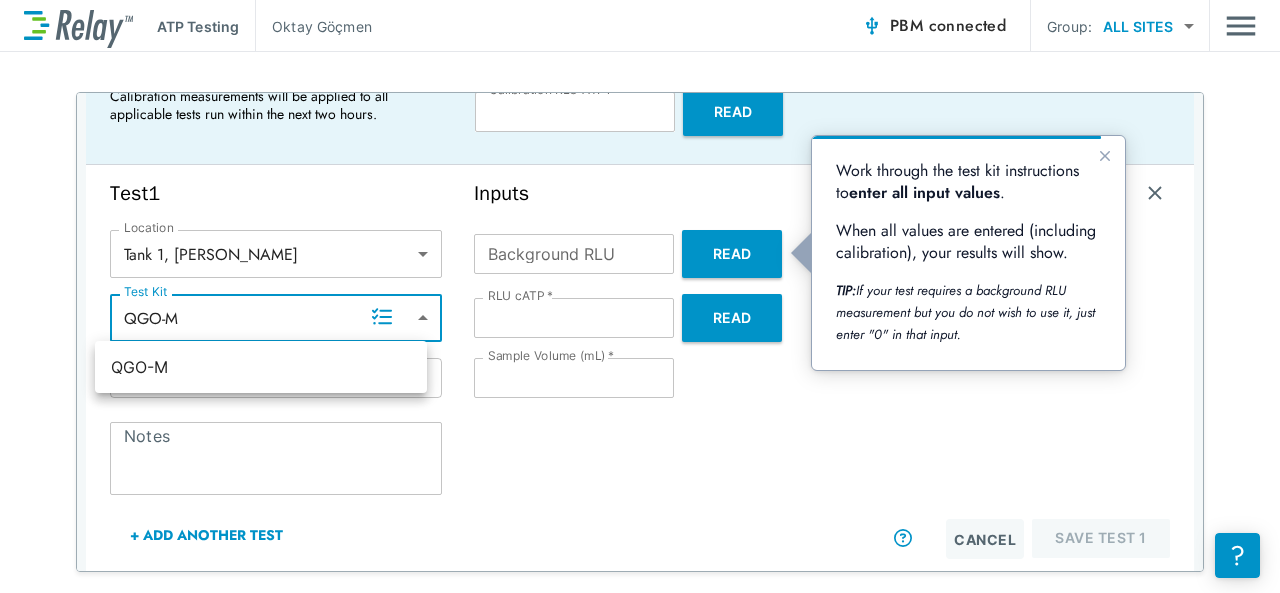 click at bounding box center [640, 296] 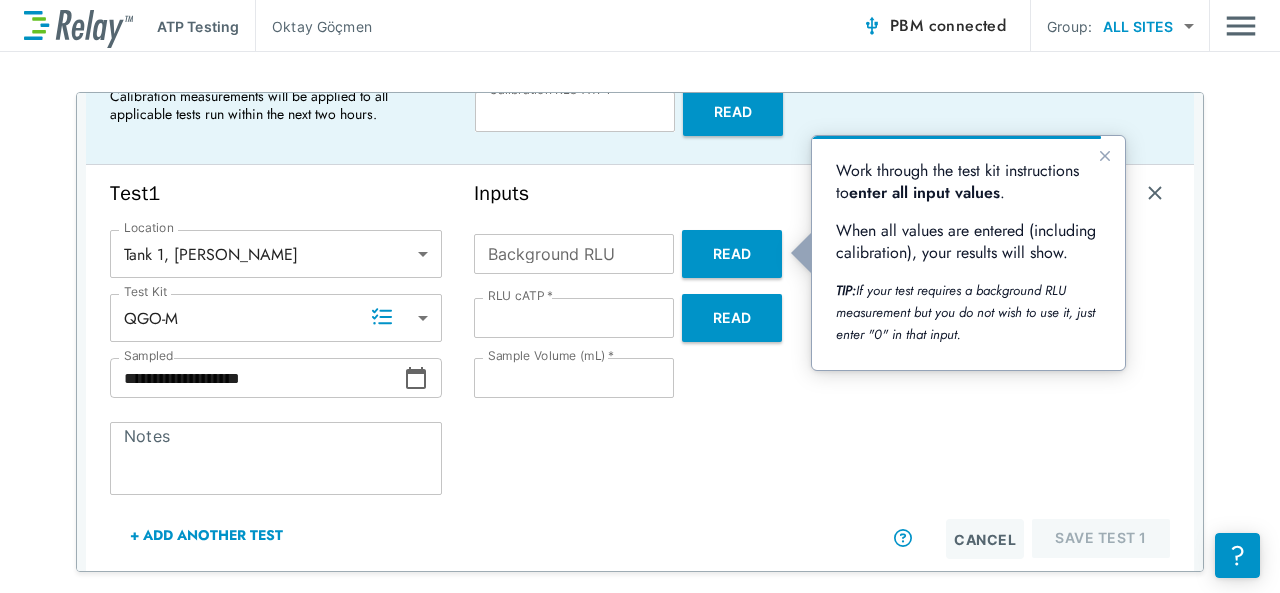 click 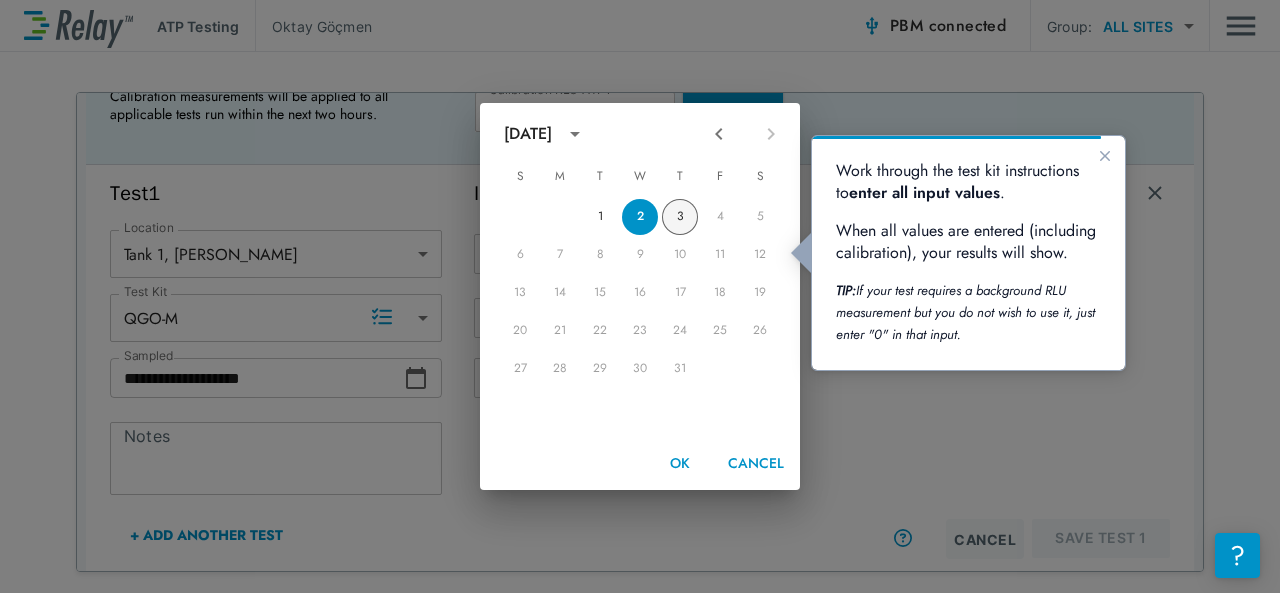 click on "3" at bounding box center (680, 217) 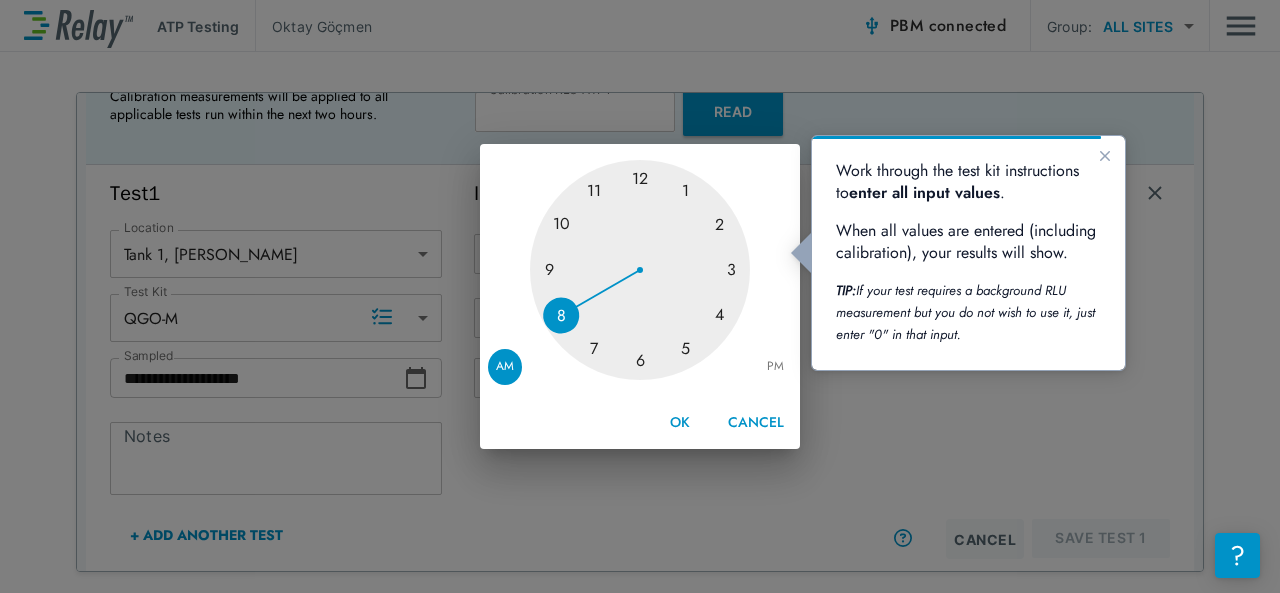drag, startPoint x: 554, startPoint y: 275, endPoint x: 558, endPoint y: 303, distance: 28.284271 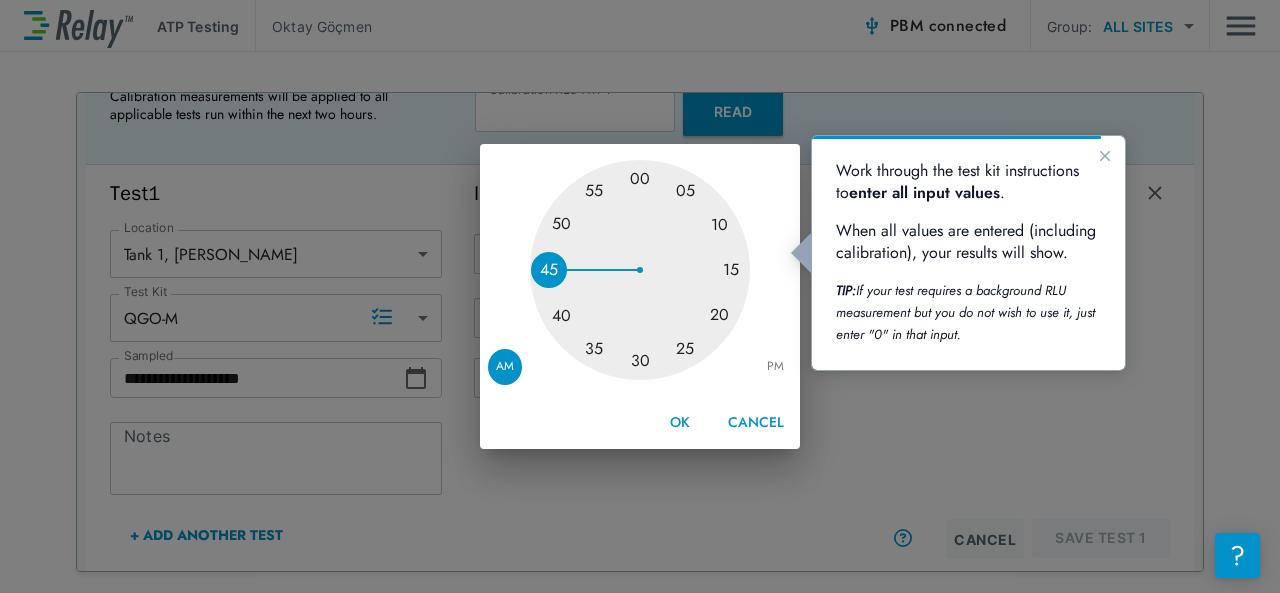 drag, startPoint x: 728, startPoint y: 271, endPoint x: 547, endPoint y: 272, distance: 181.00276 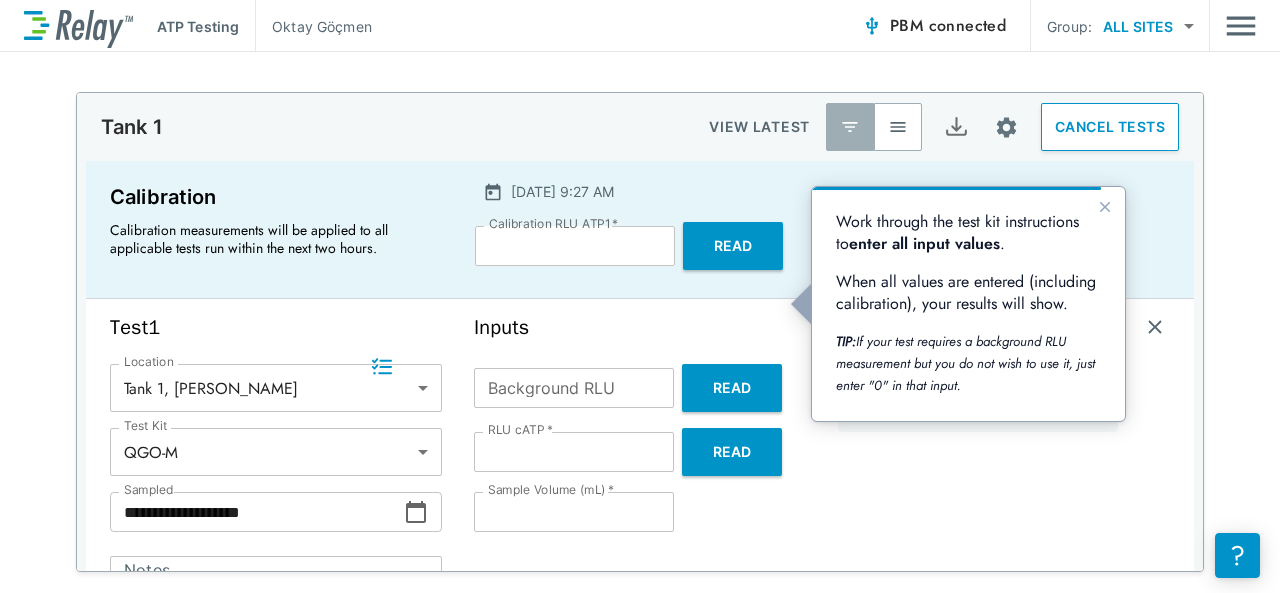 scroll, scrollTop: 100, scrollLeft: 0, axis: vertical 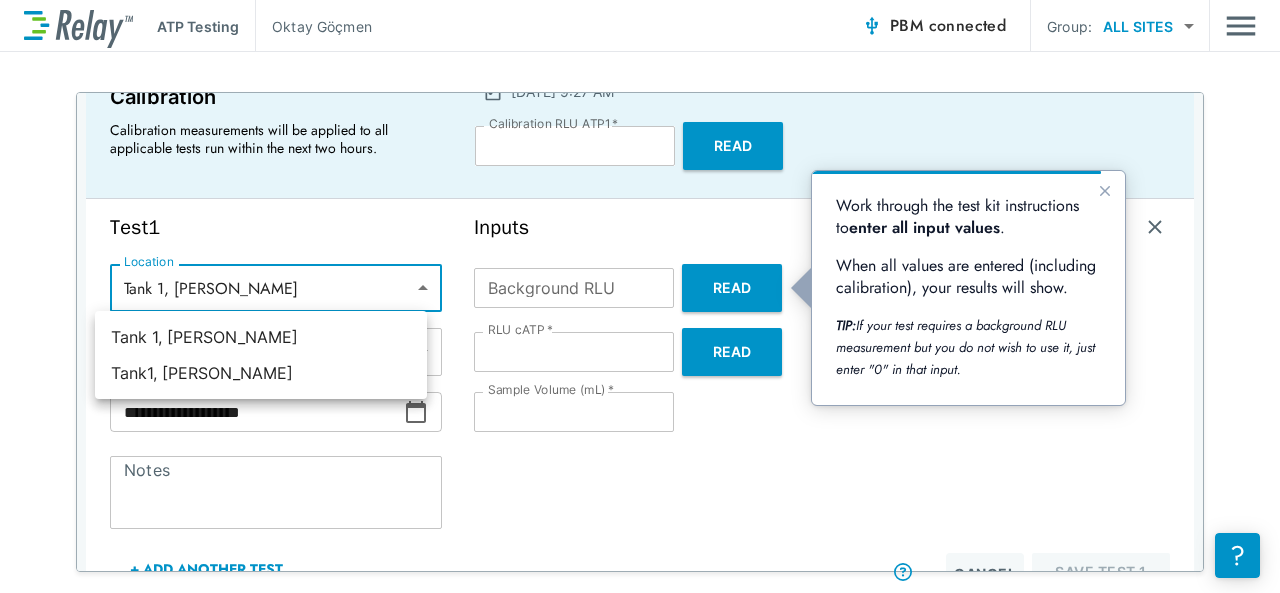 click on "**********" at bounding box center [640, 296] 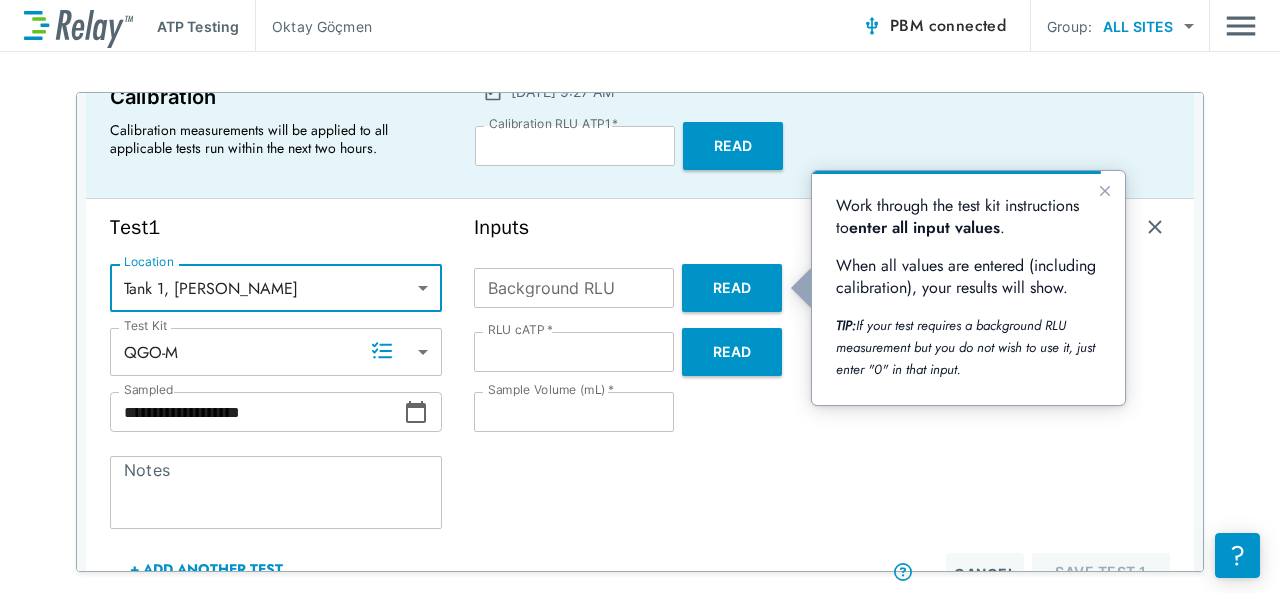 click on "Notes" at bounding box center (276, 493) 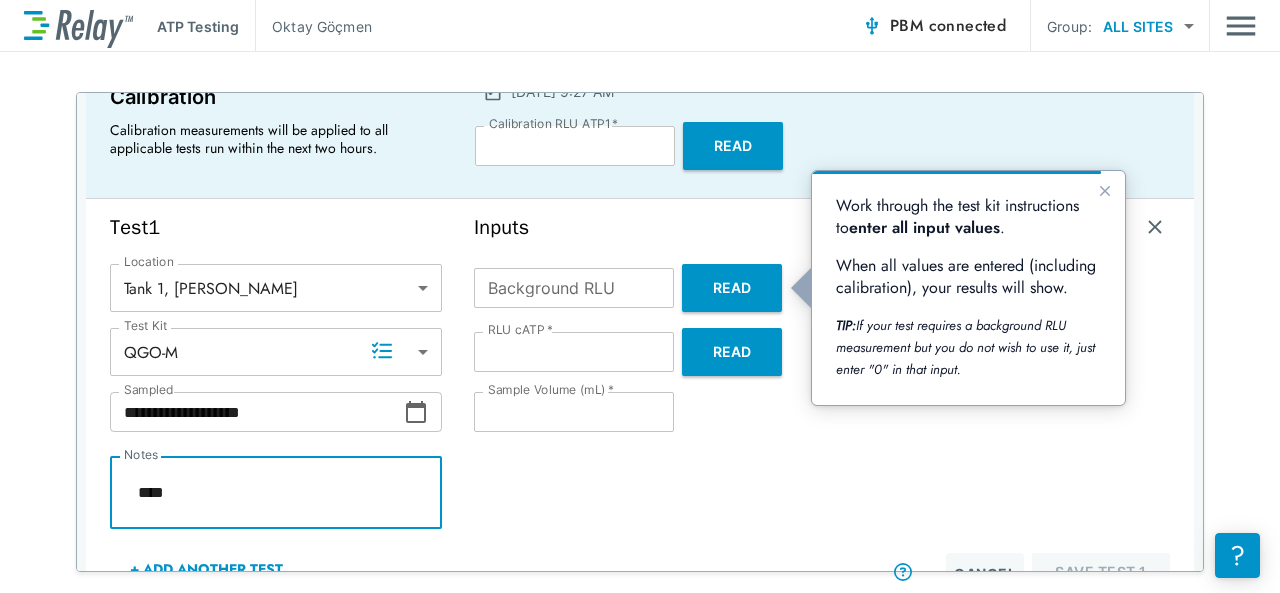 type on "****" 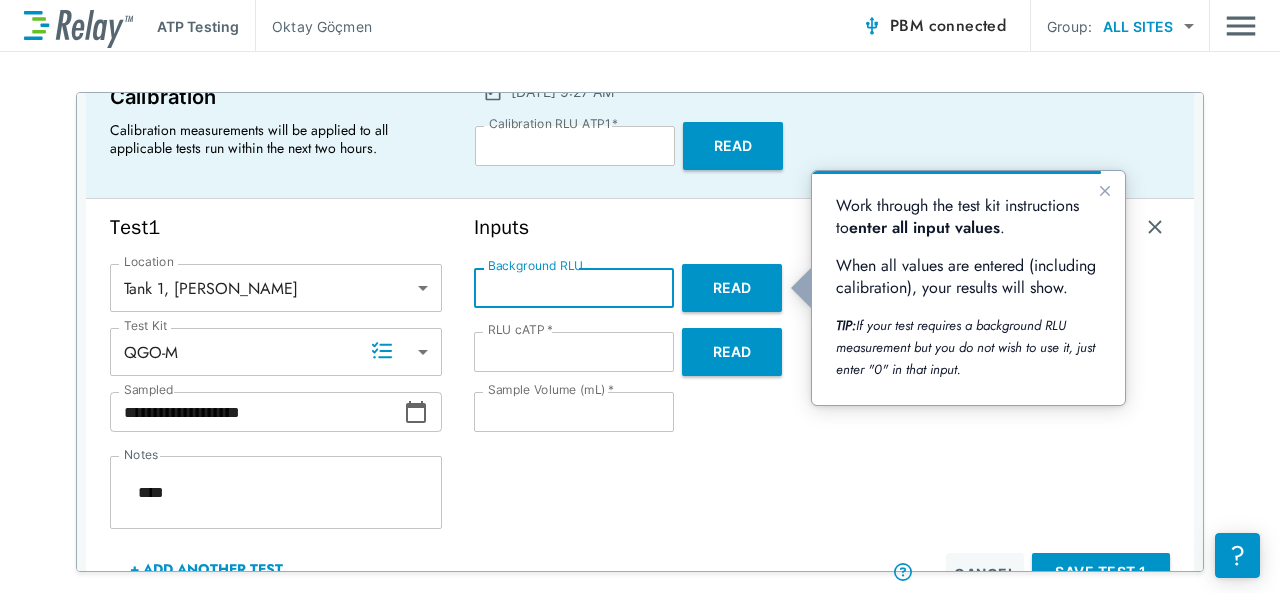 click on "**" at bounding box center (574, 288) 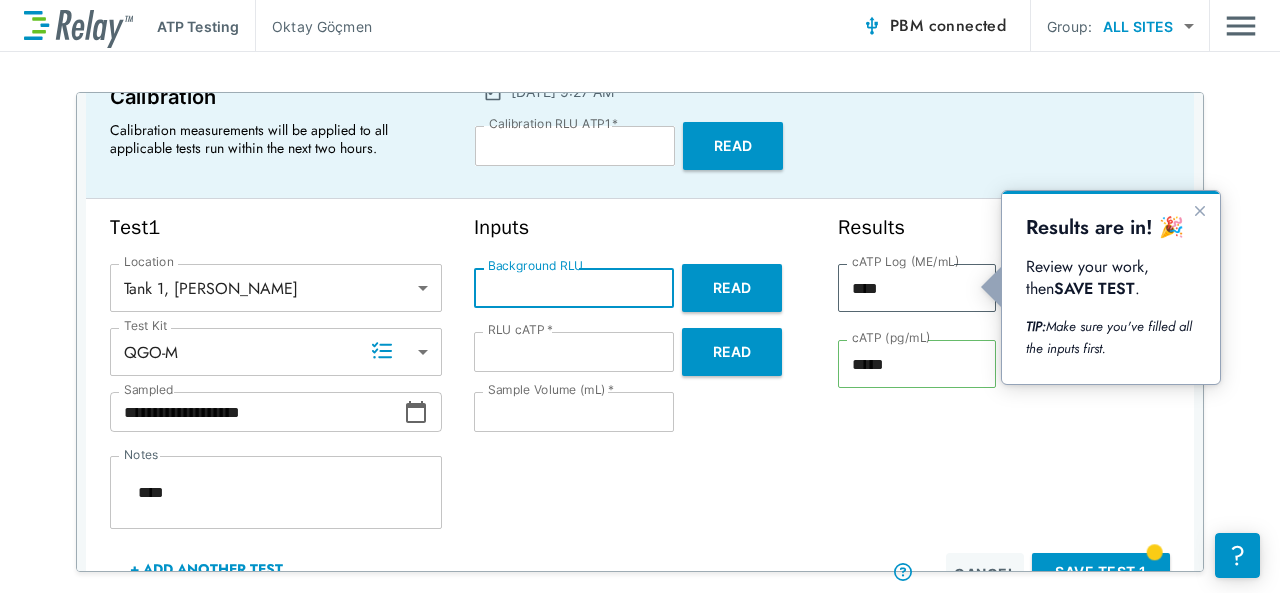 type on "*" 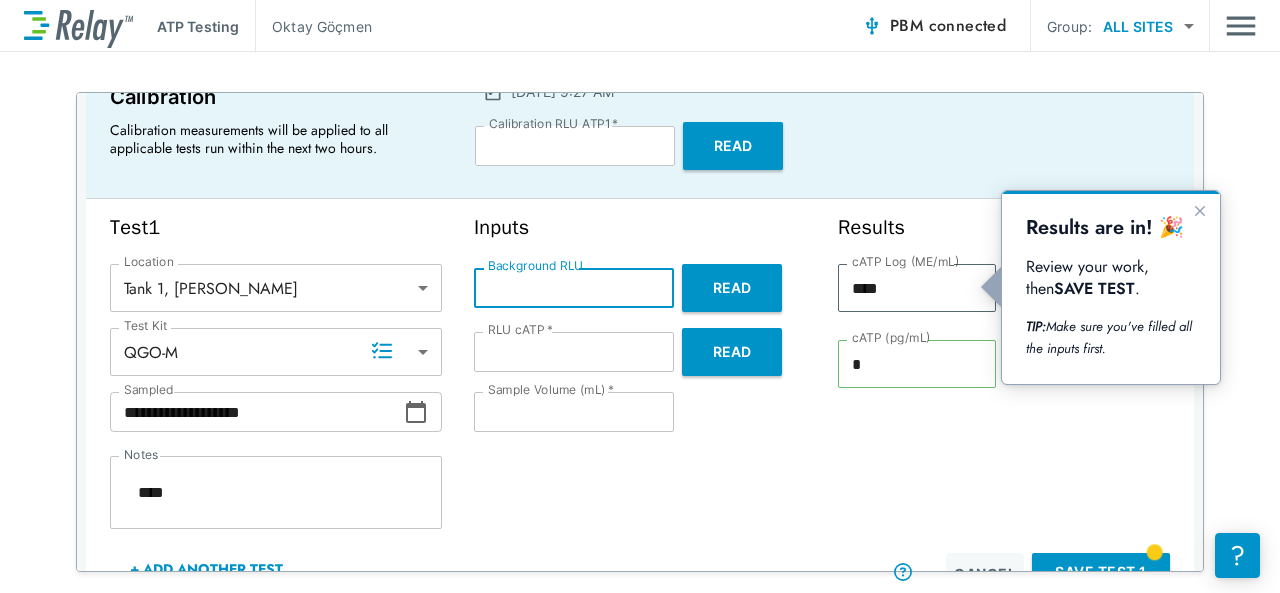 type on "*" 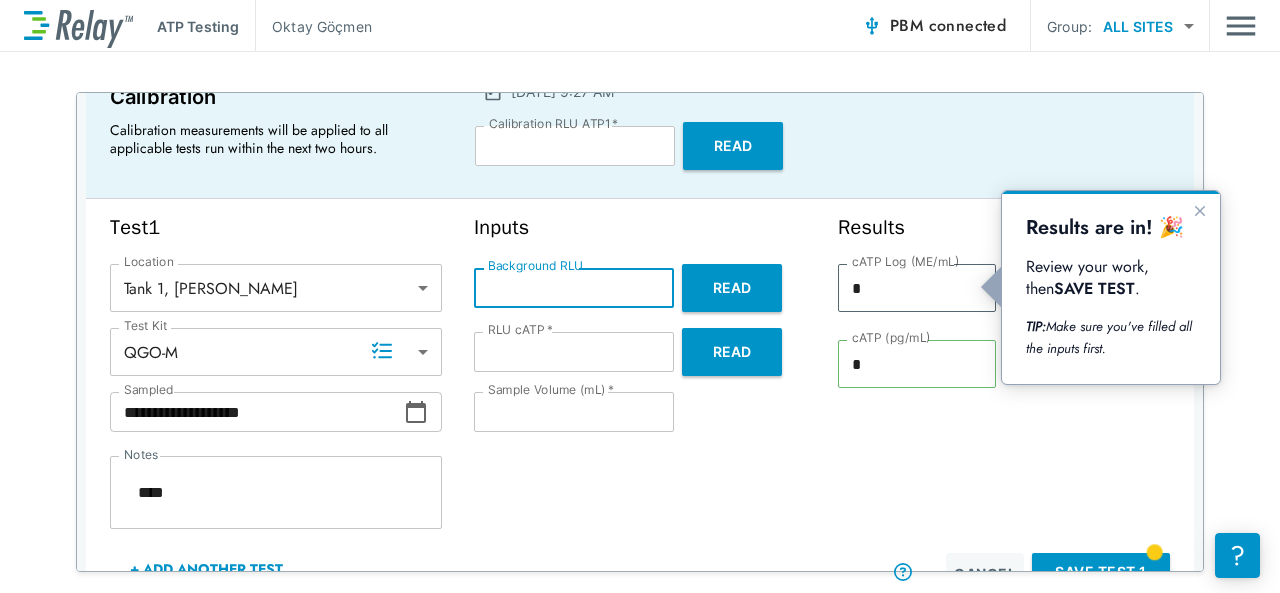 type on "*" 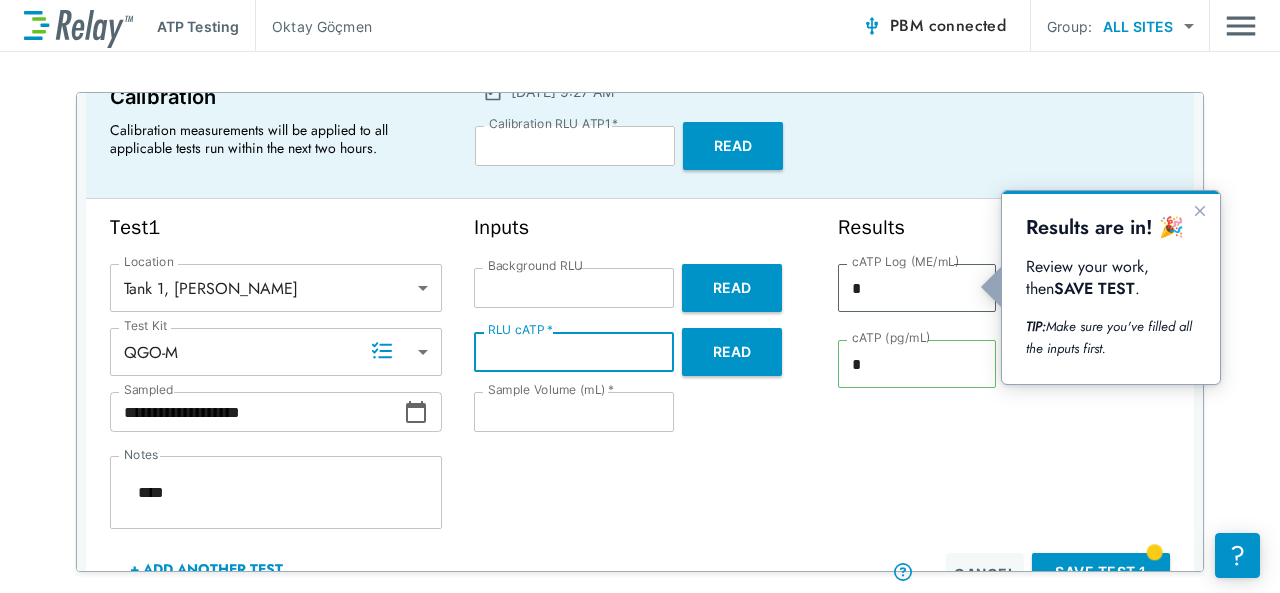 type on "*" 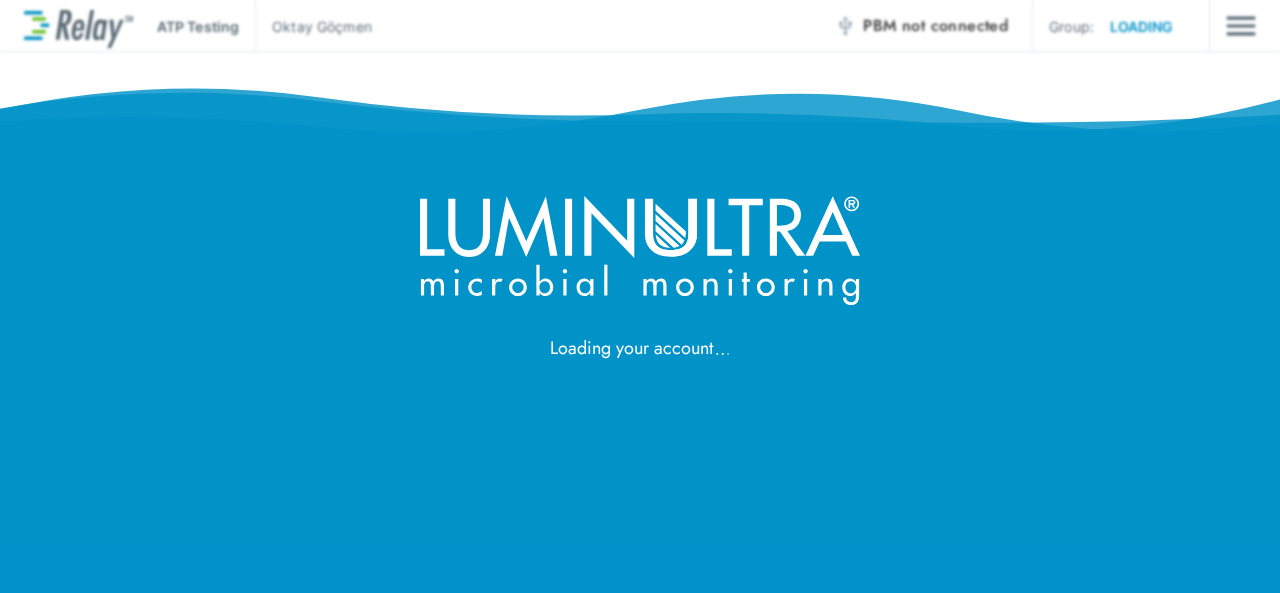 scroll, scrollTop: 0, scrollLeft: 0, axis: both 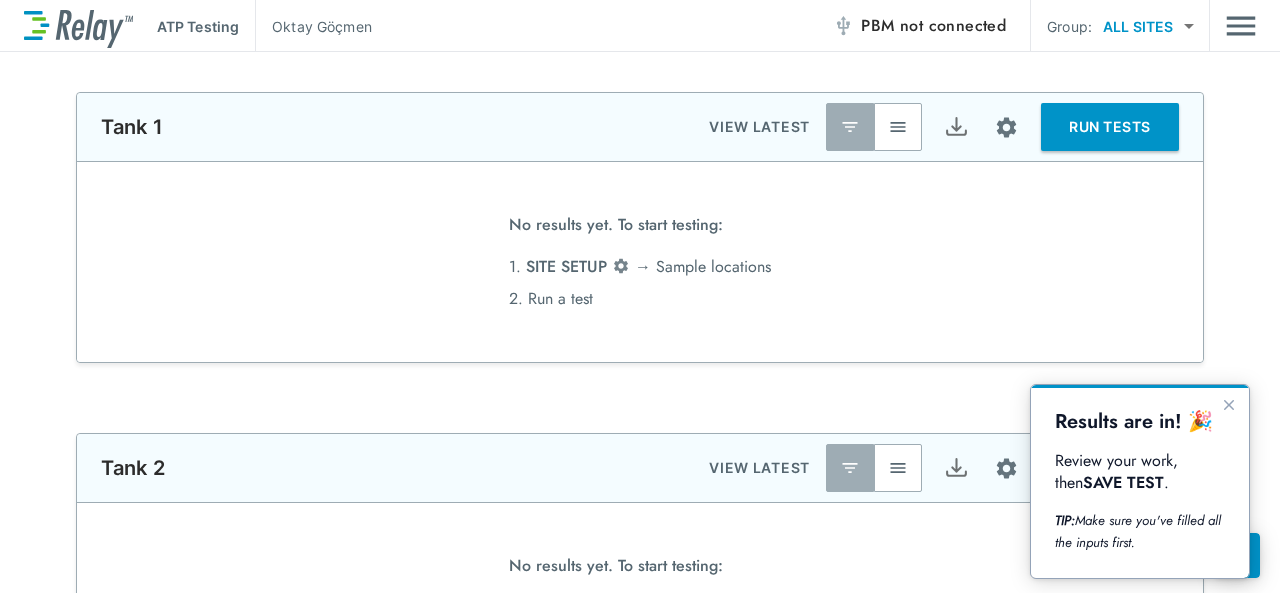 click on "not connected" at bounding box center (953, 25) 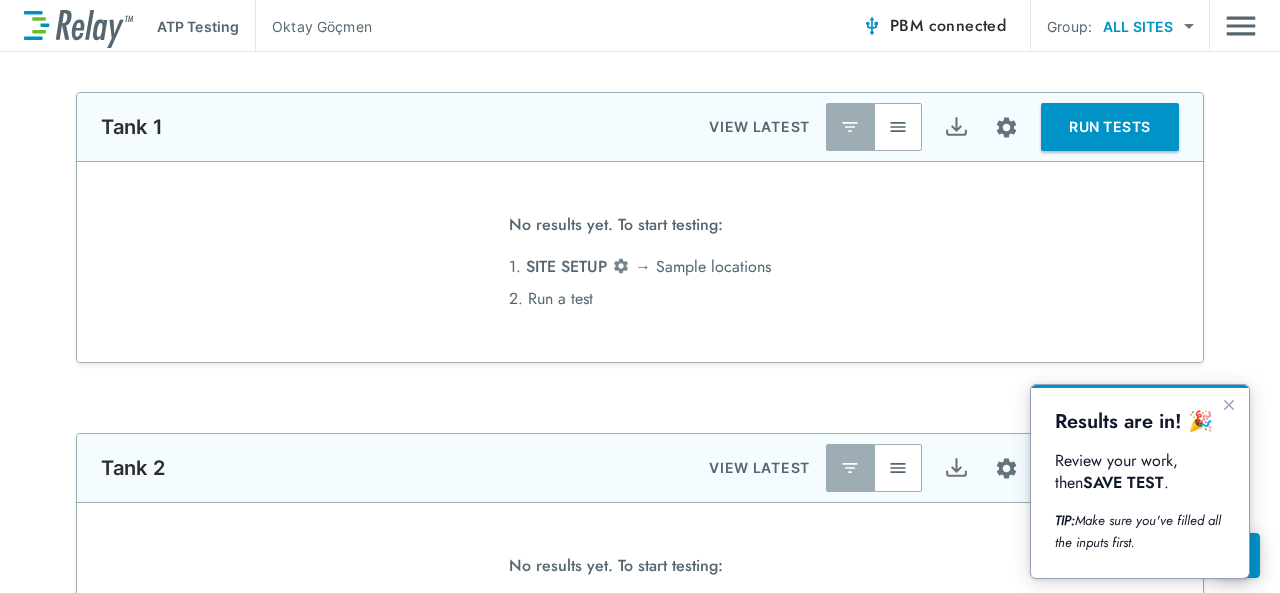click on "Review your work, then  SAVE TEST ." at bounding box center (1140, 472) 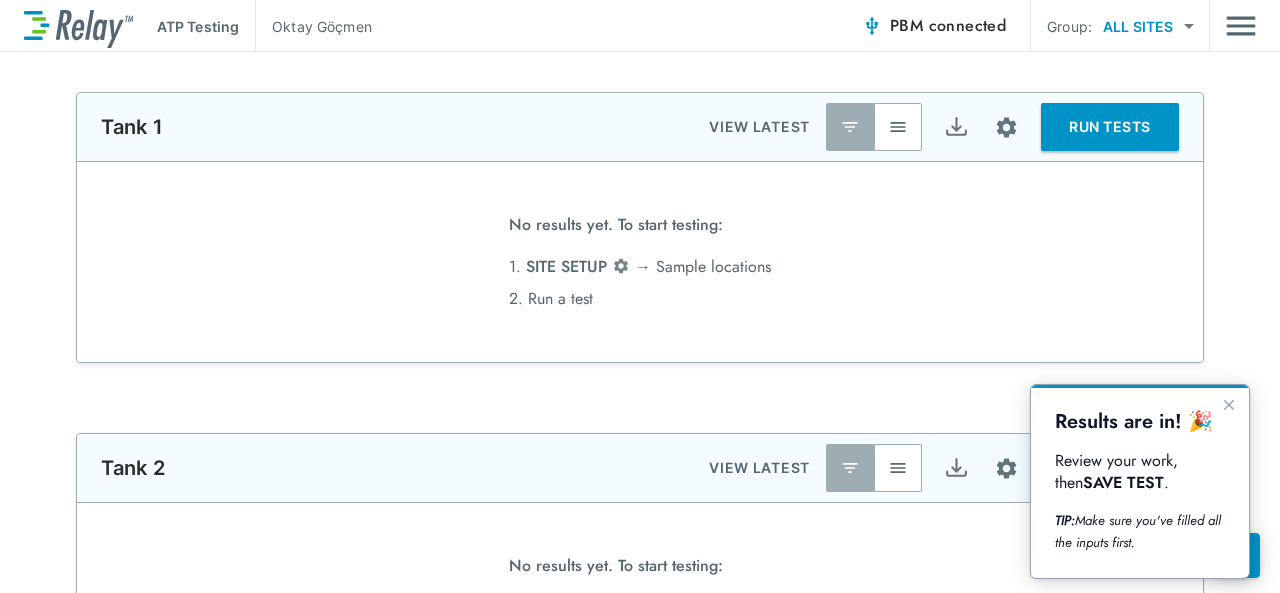 click on "RUN TESTS" at bounding box center (1110, 127) 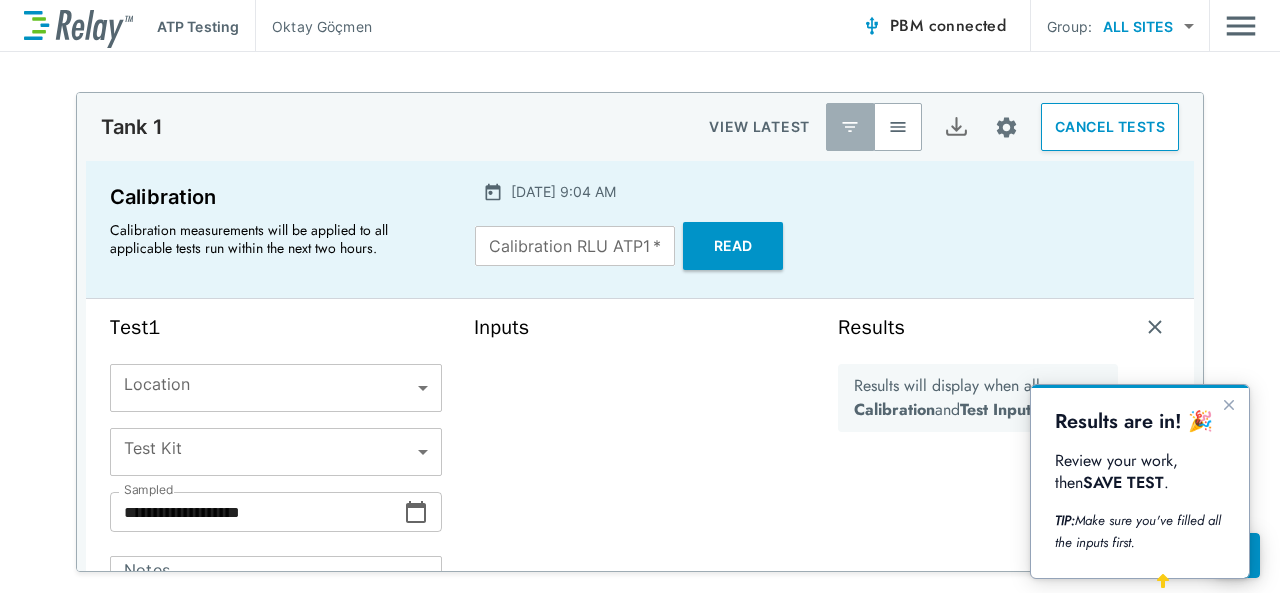 click on "Calibration RLU ATP1   *" at bounding box center [575, 246] 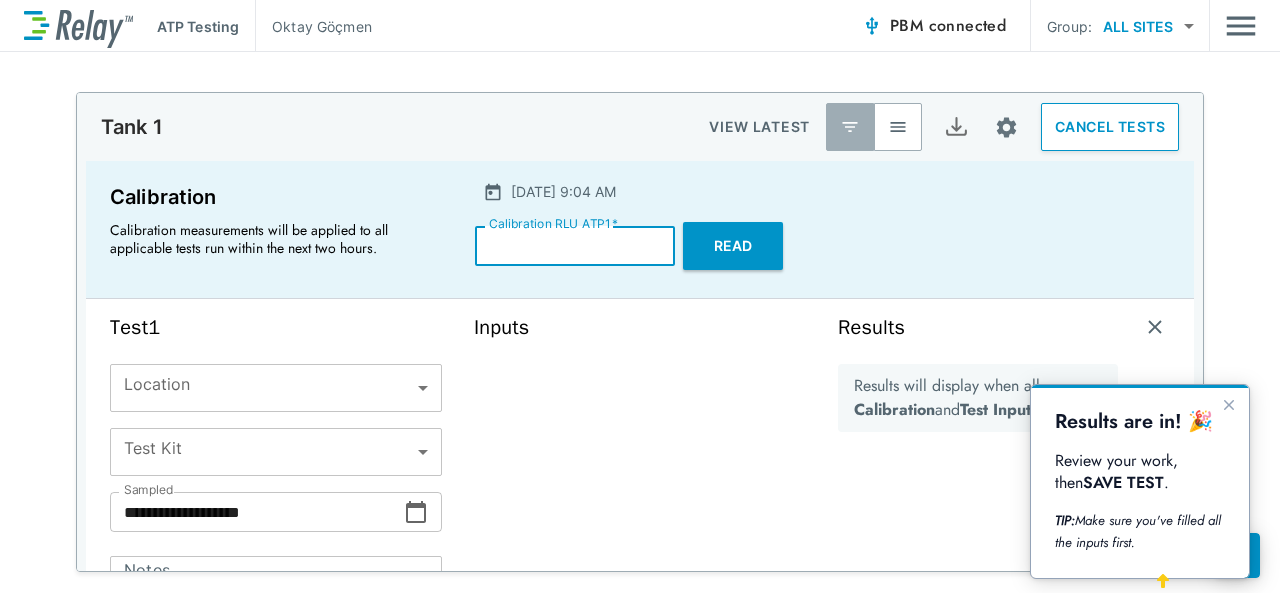 type on "*****" 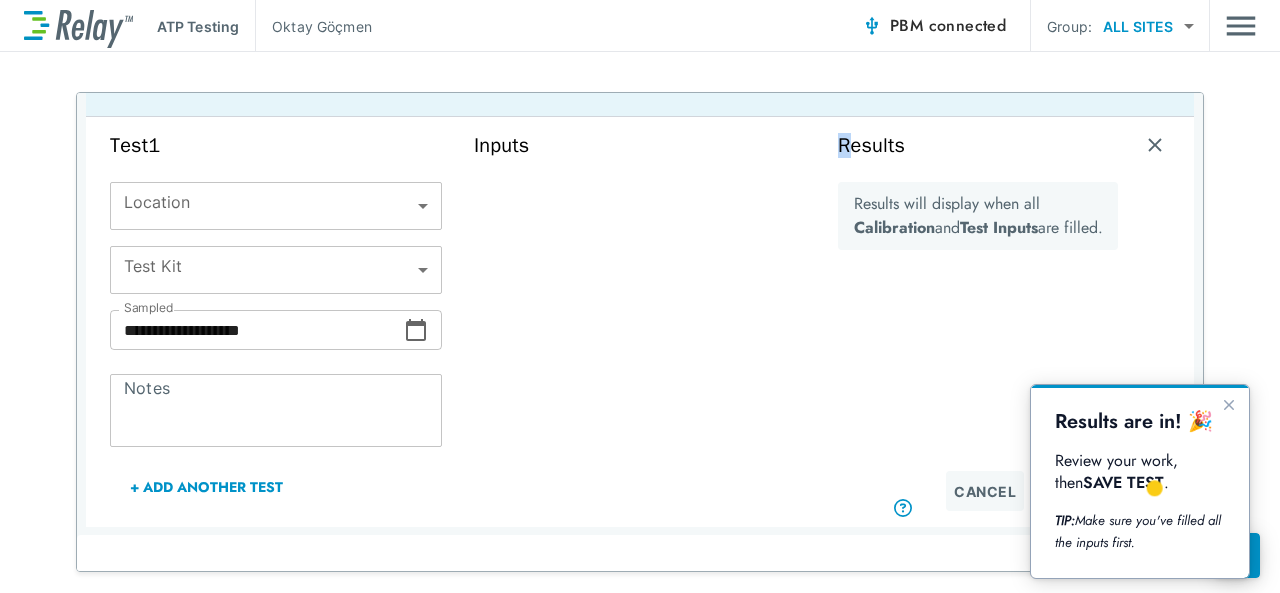 scroll, scrollTop: 200, scrollLeft: 0, axis: vertical 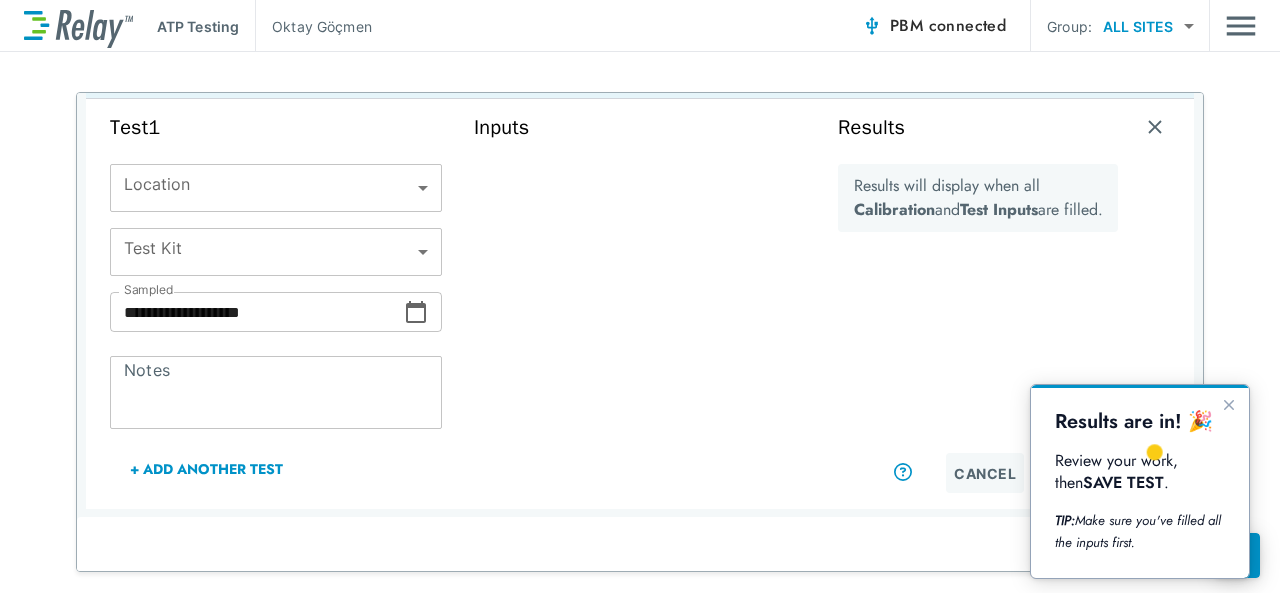 click on "Inputs" at bounding box center [640, 304] 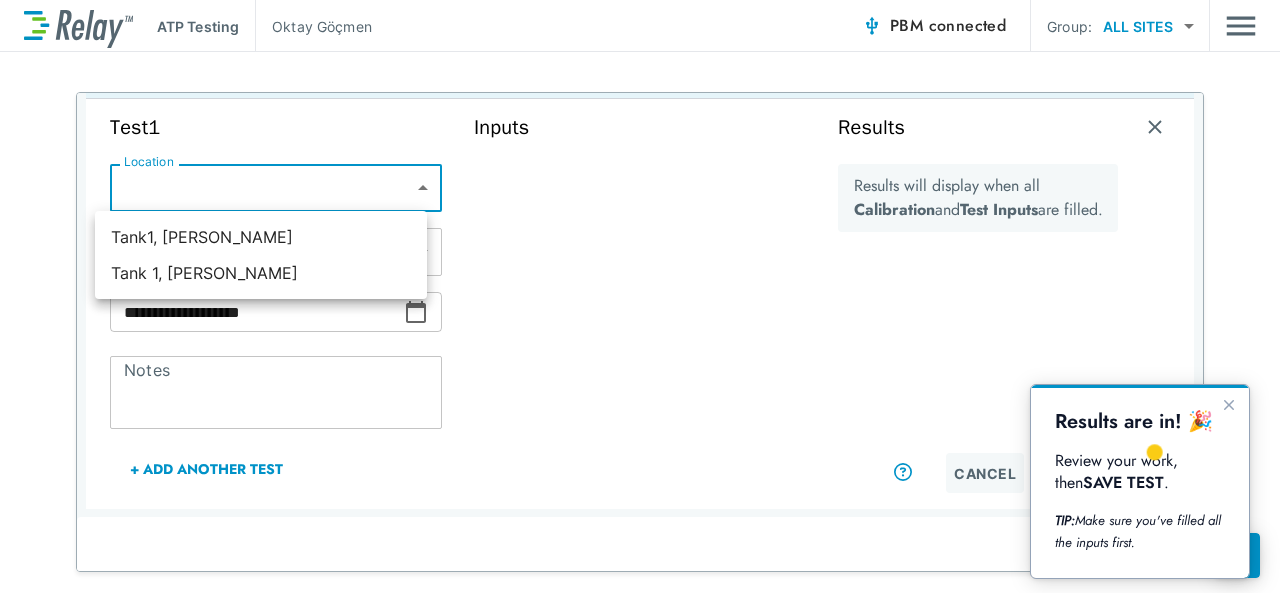 click at bounding box center [640, 296] 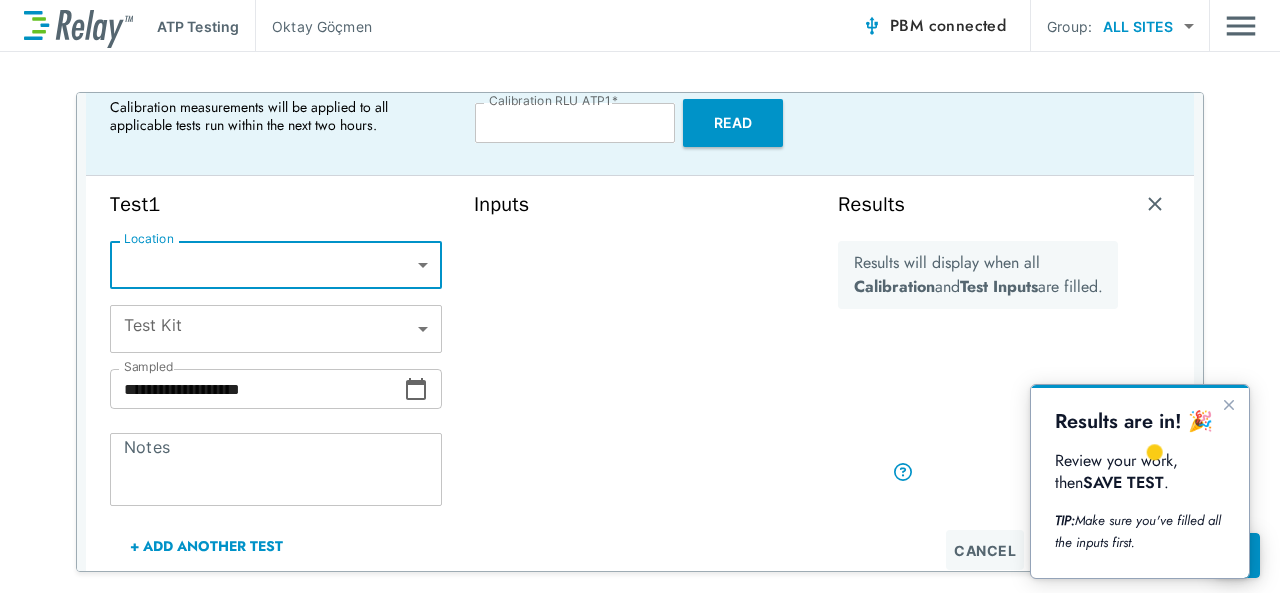 scroll, scrollTop: 100, scrollLeft: 0, axis: vertical 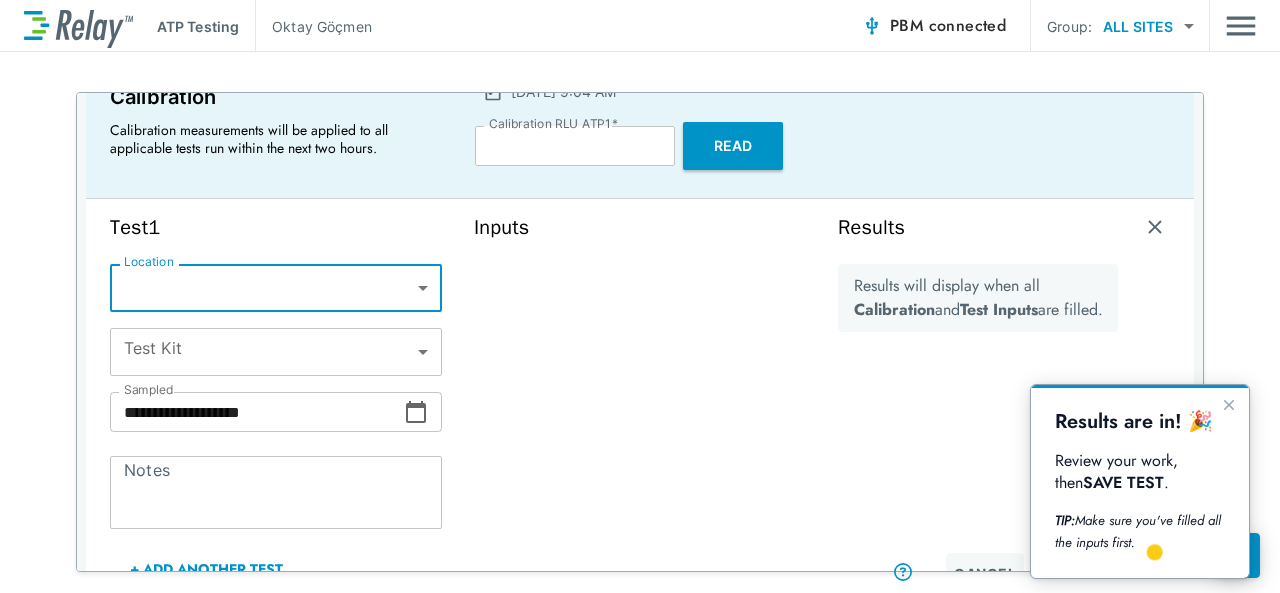 click at bounding box center (1155, 227) 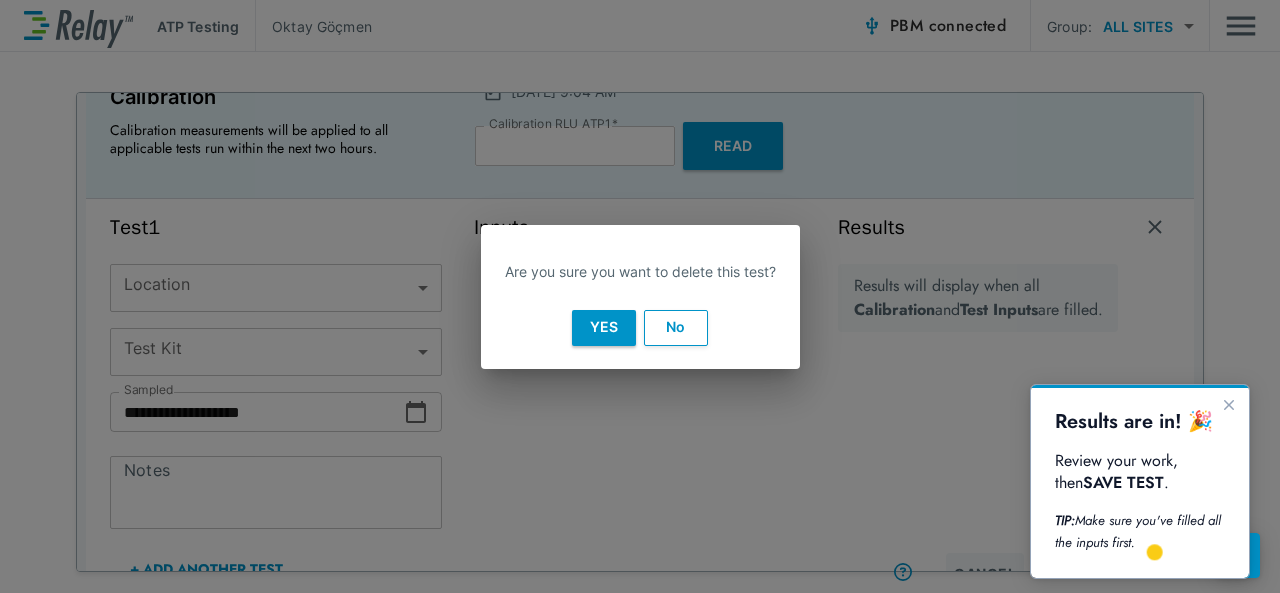 click on "No" at bounding box center [676, 328] 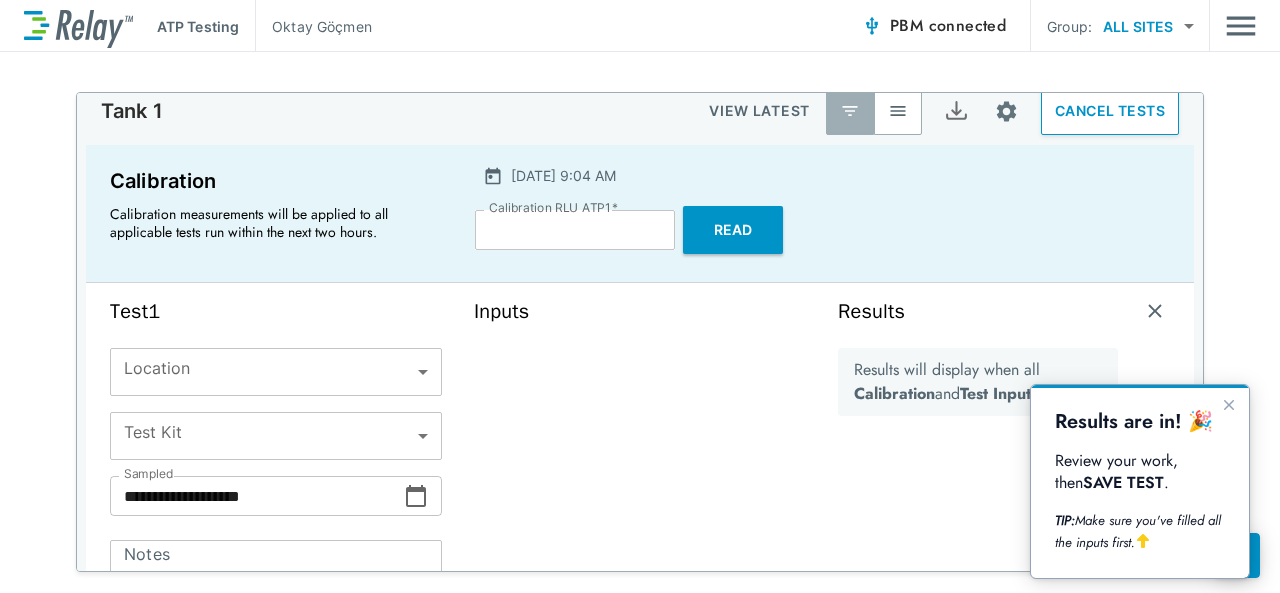 scroll, scrollTop: 0, scrollLeft: 0, axis: both 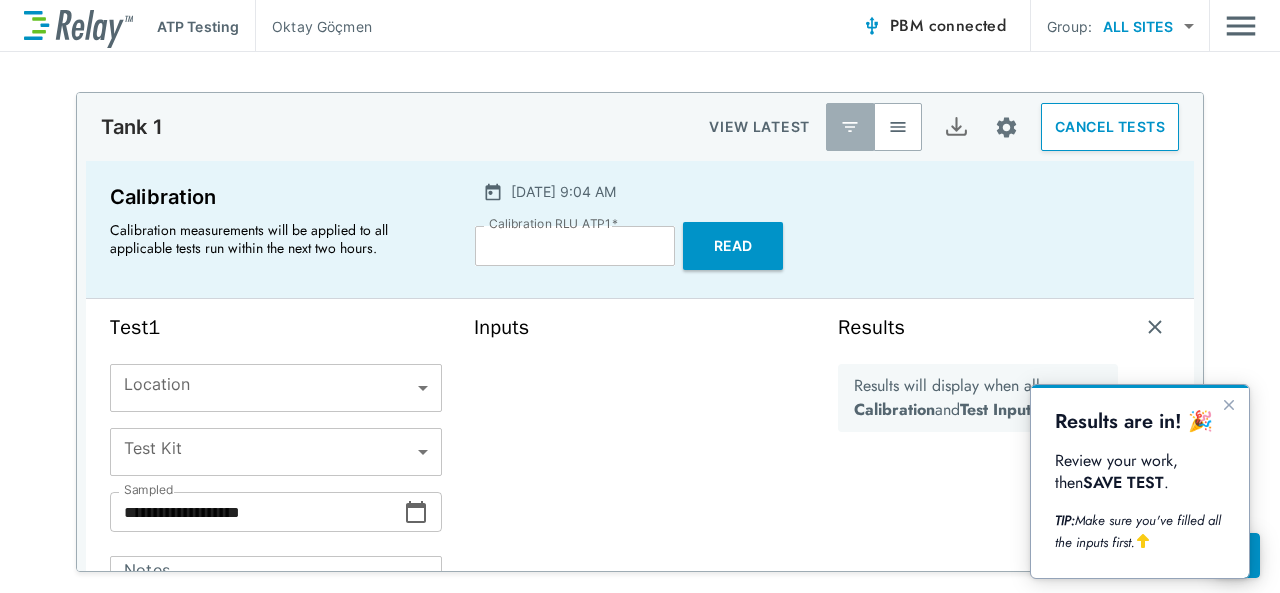 click on "CANCEL TESTS" at bounding box center (1110, 127) 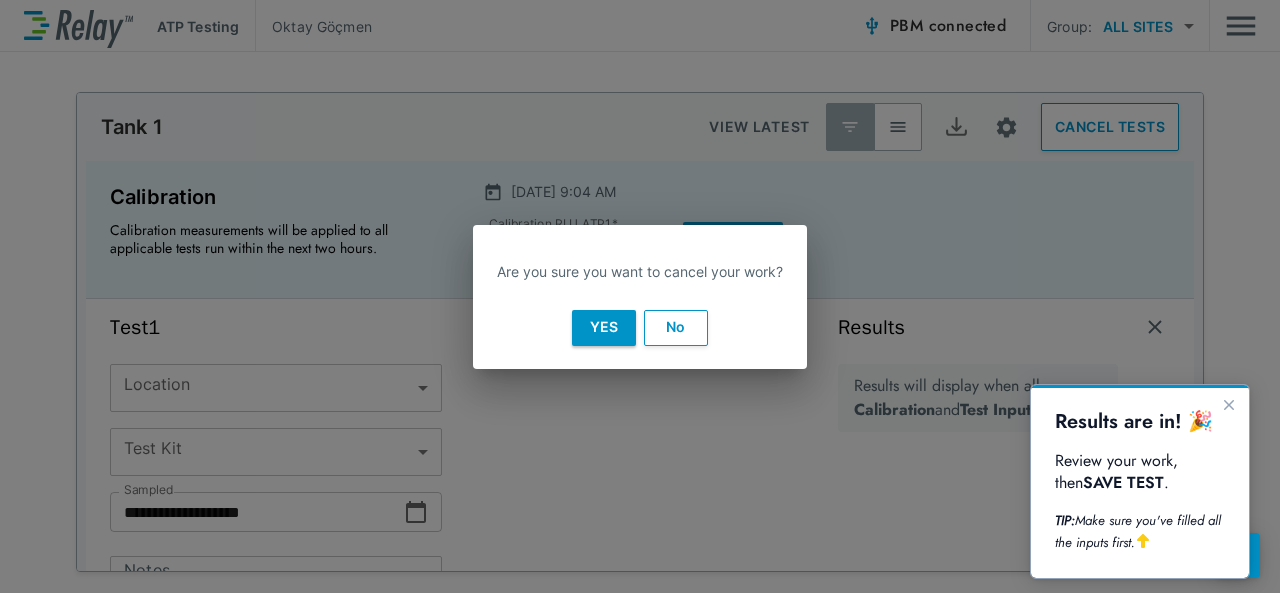 click on "Yes" at bounding box center [604, 328] 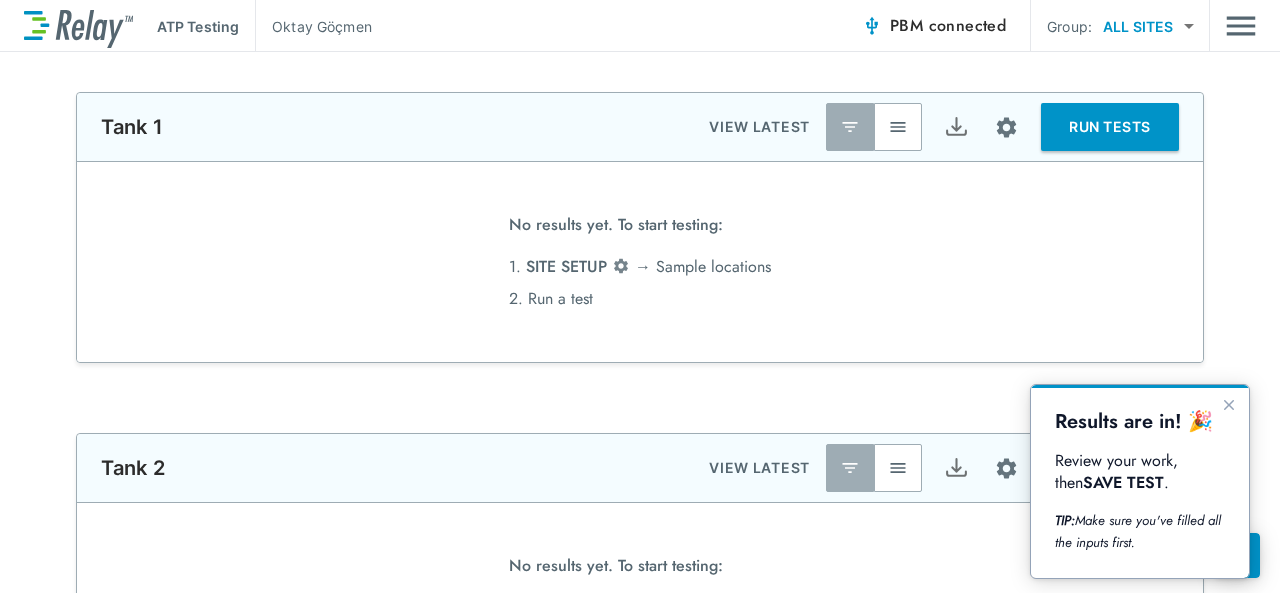 scroll, scrollTop: 300, scrollLeft: 0, axis: vertical 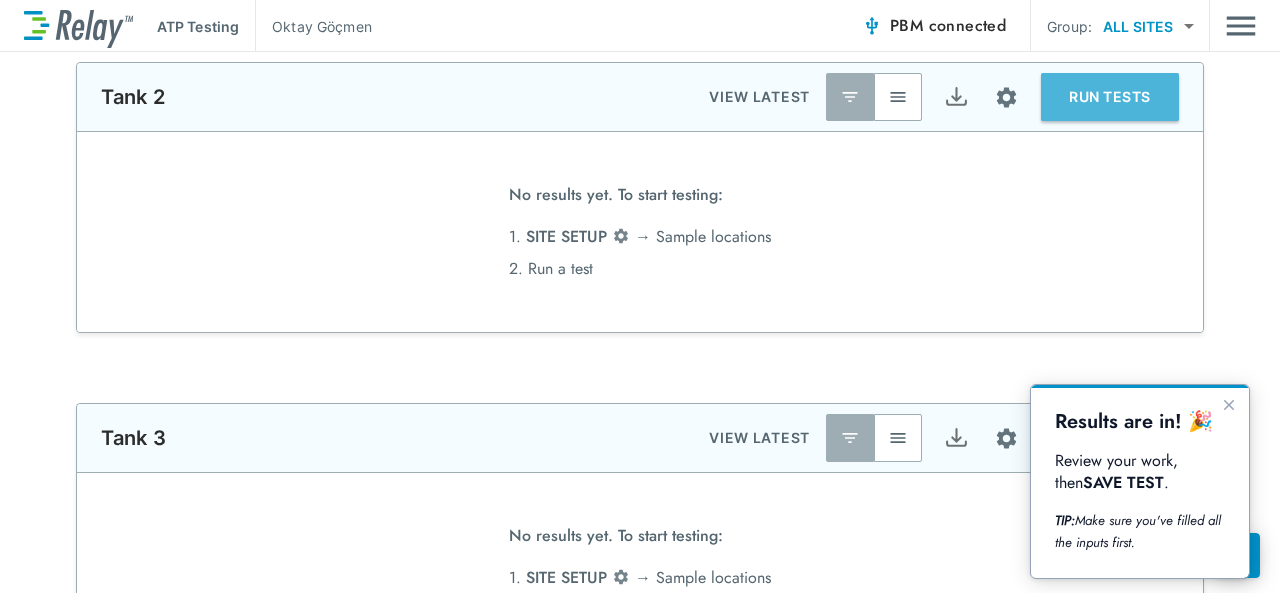 click on "RUN TESTS" at bounding box center [1110, 97] 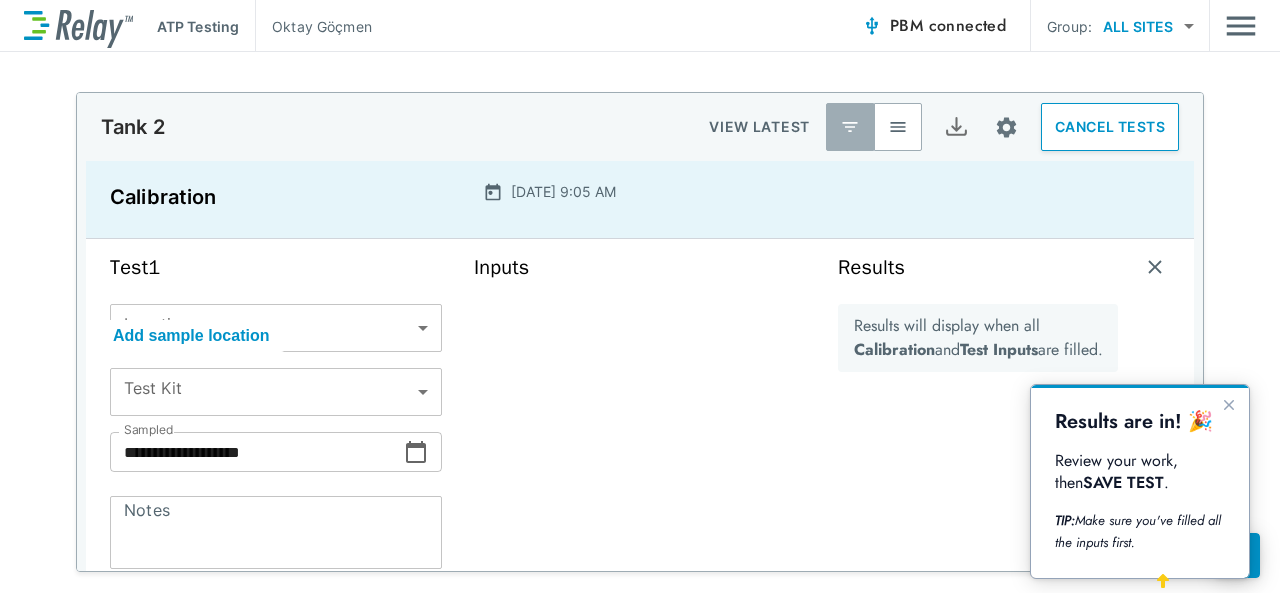 click on "Add sample location" at bounding box center (191, 336) 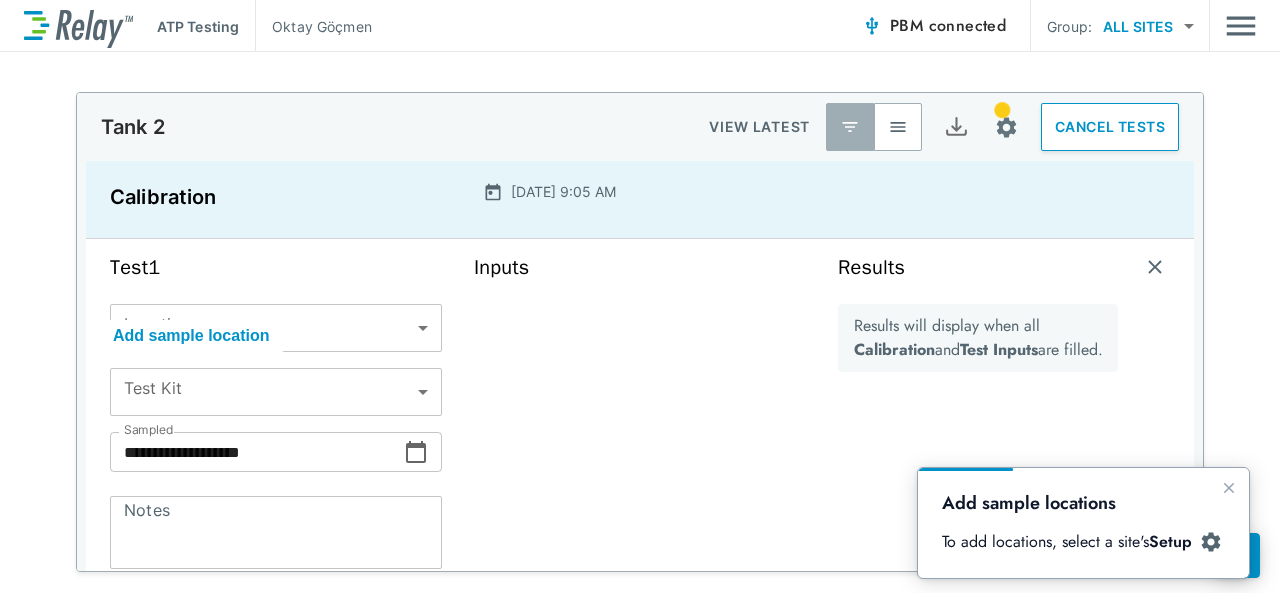 scroll, scrollTop: 0, scrollLeft: 0, axis: both 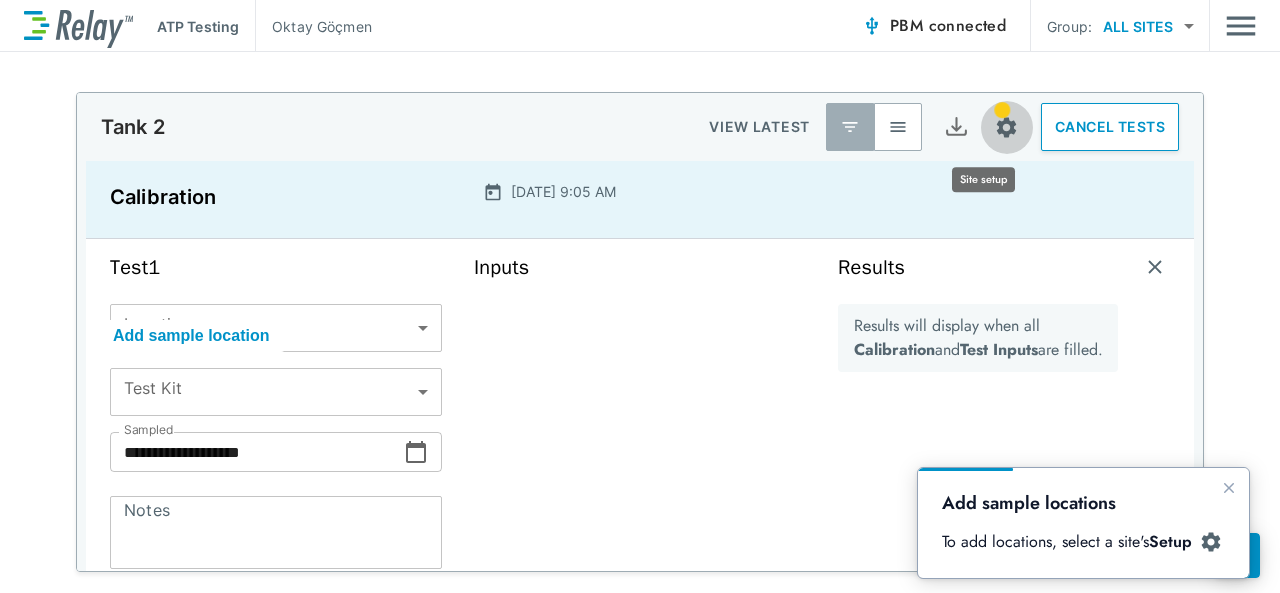 click at bounding box center [1006, 127] 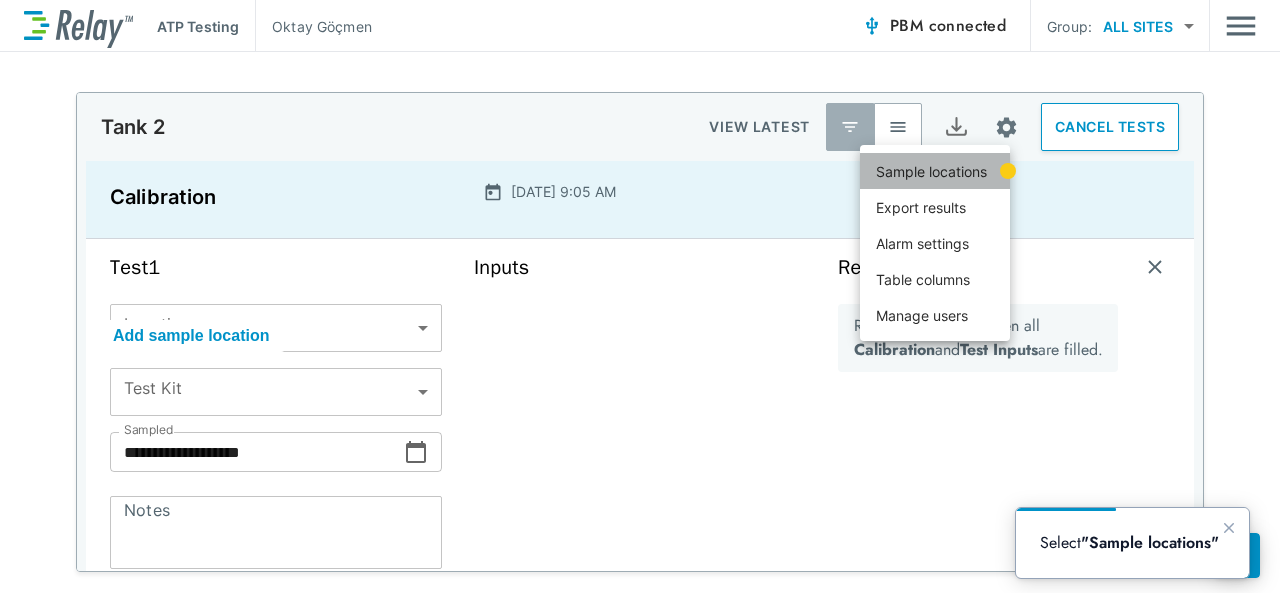 click on "Sample locations" at bounding box center (931, 171) 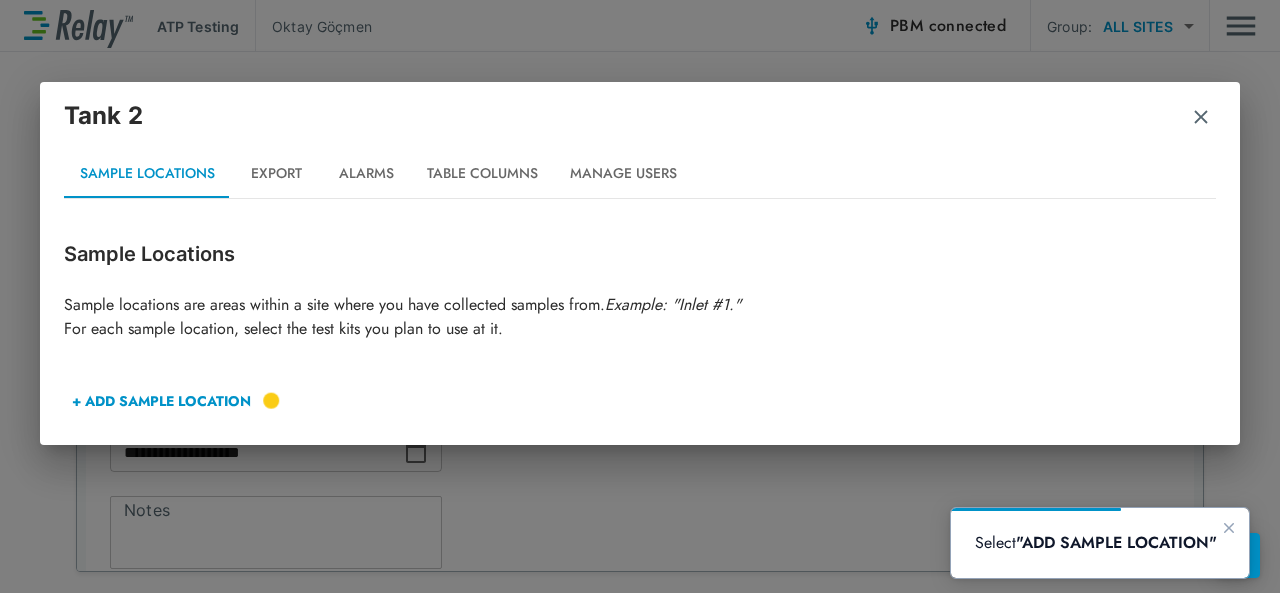 click on "+ ADD SAMPLE LOCATION" at bounding box center (161, 401) 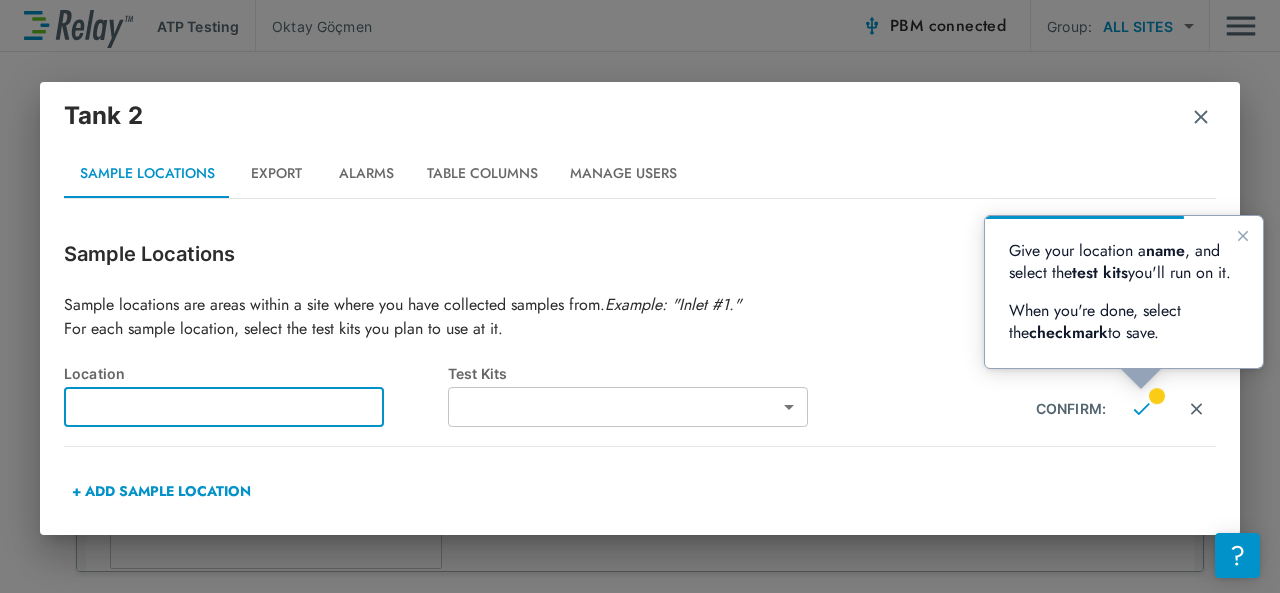 click at bounding box center (224, 407) 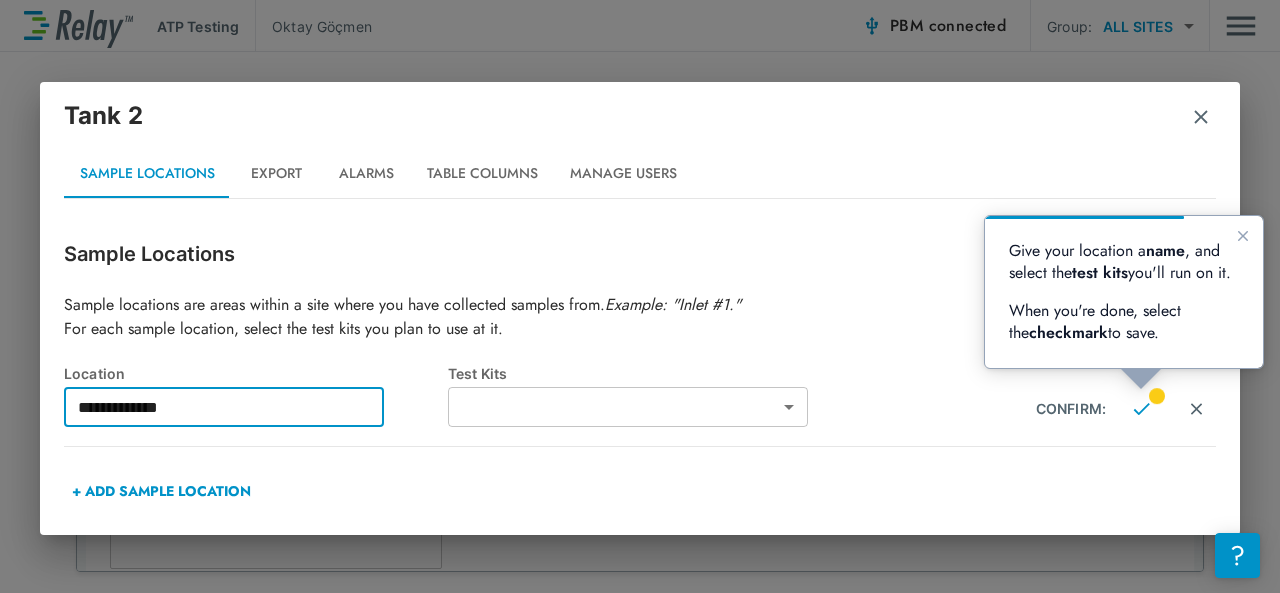 type on "**********" 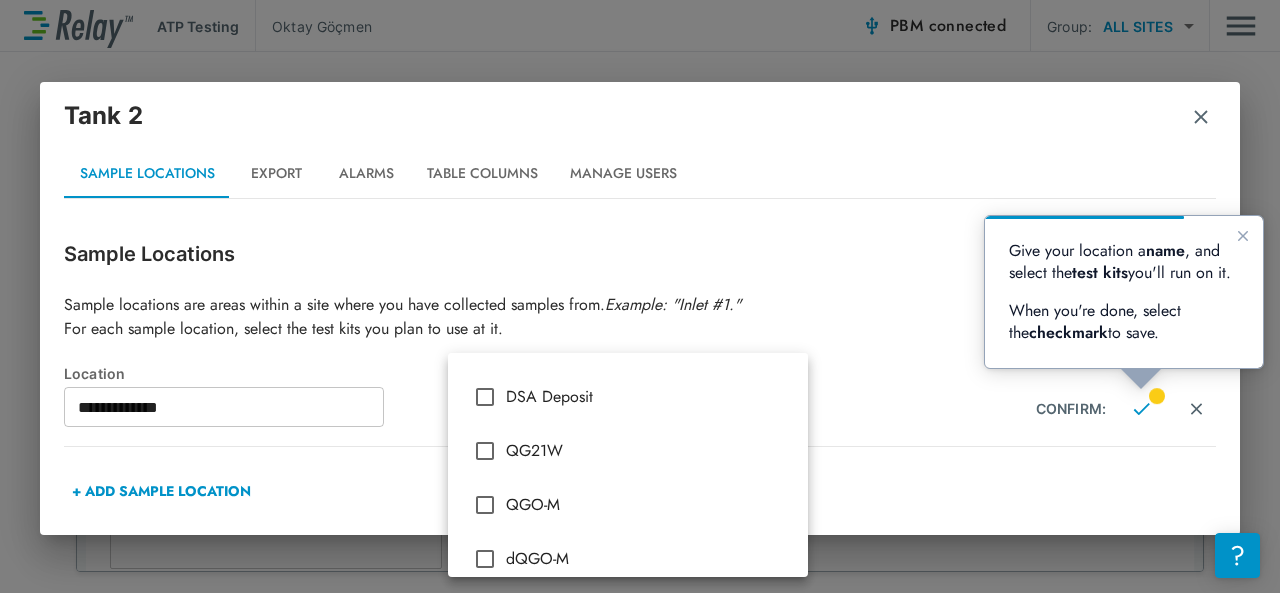 scroll, scrollTop: 73, scrollLeft: 0, axis: vertical 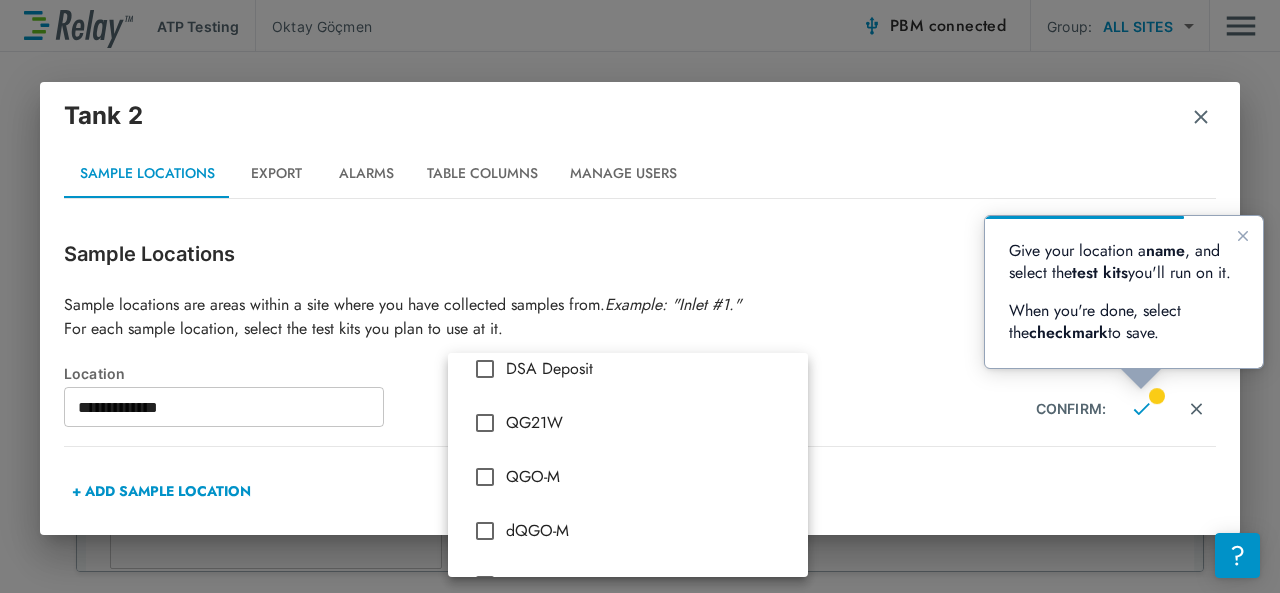 click on "QGO-M" at bounding box center (649, 477) 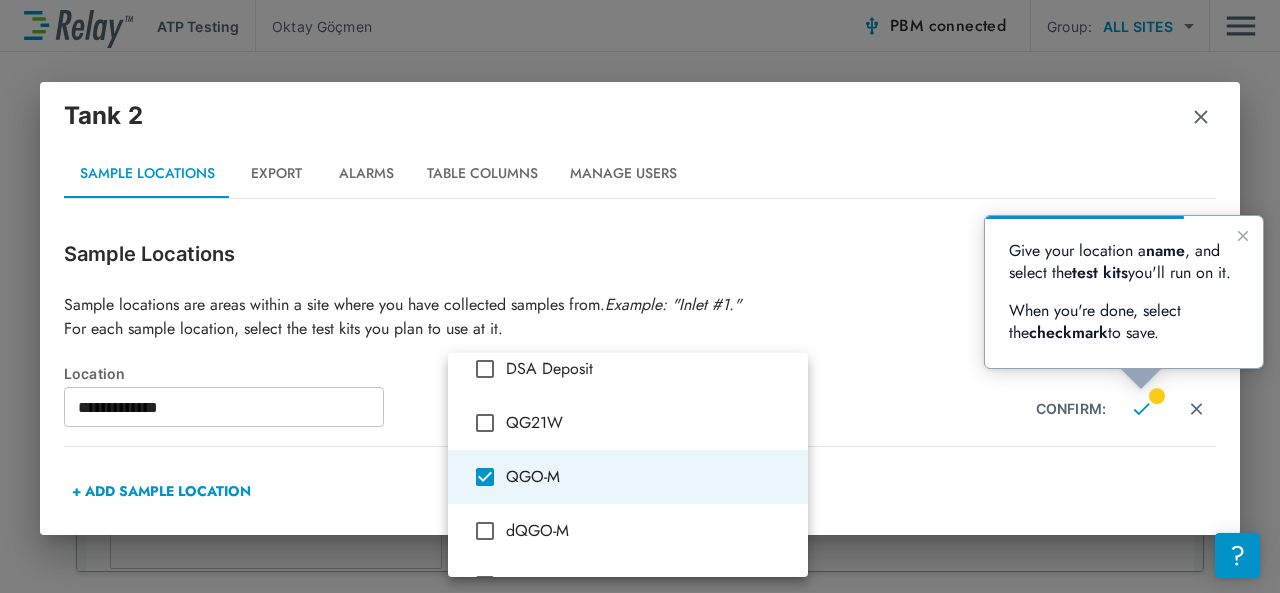 click at bounding box center (640, 296) 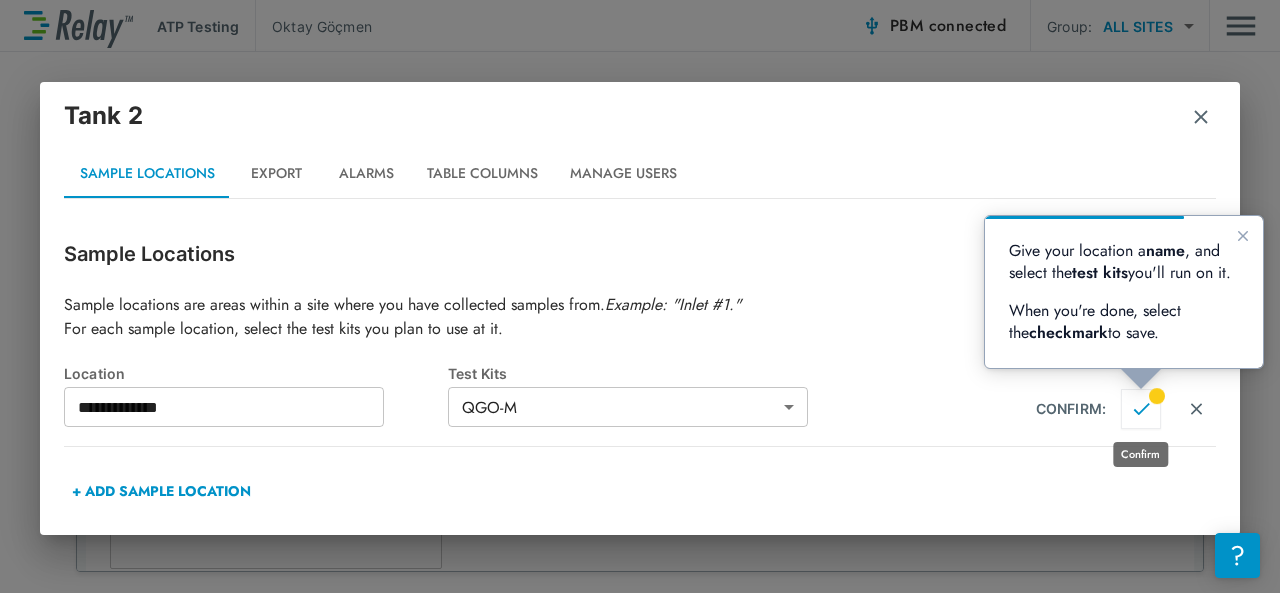 click at bounding box center (1141, 409) 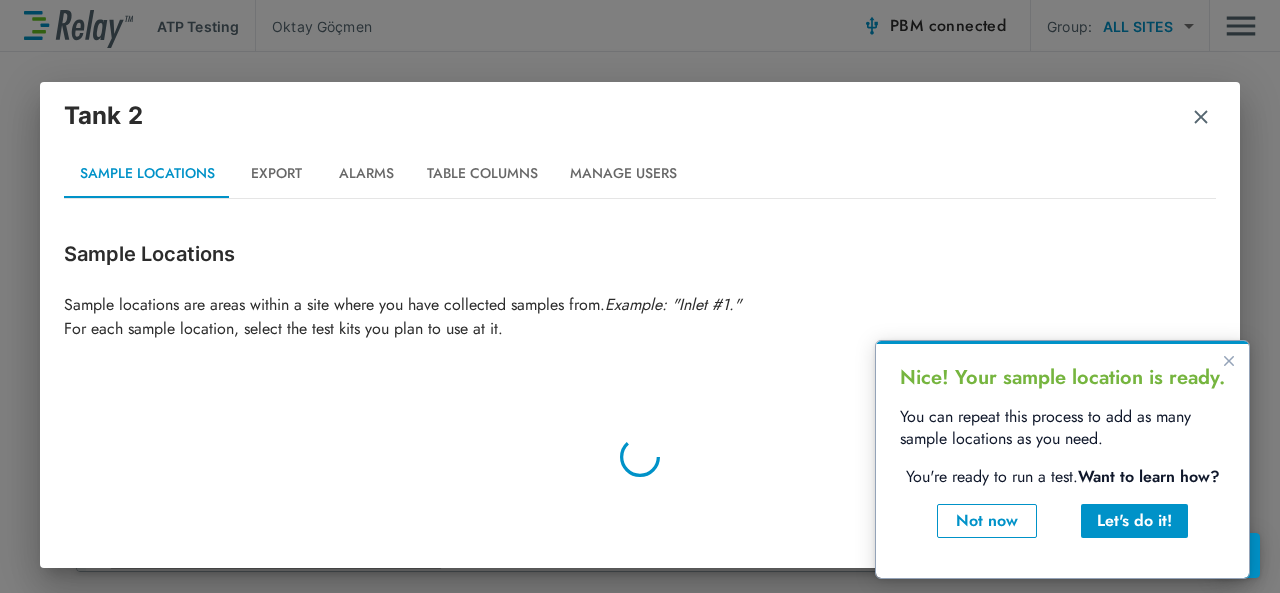 type on "**********" 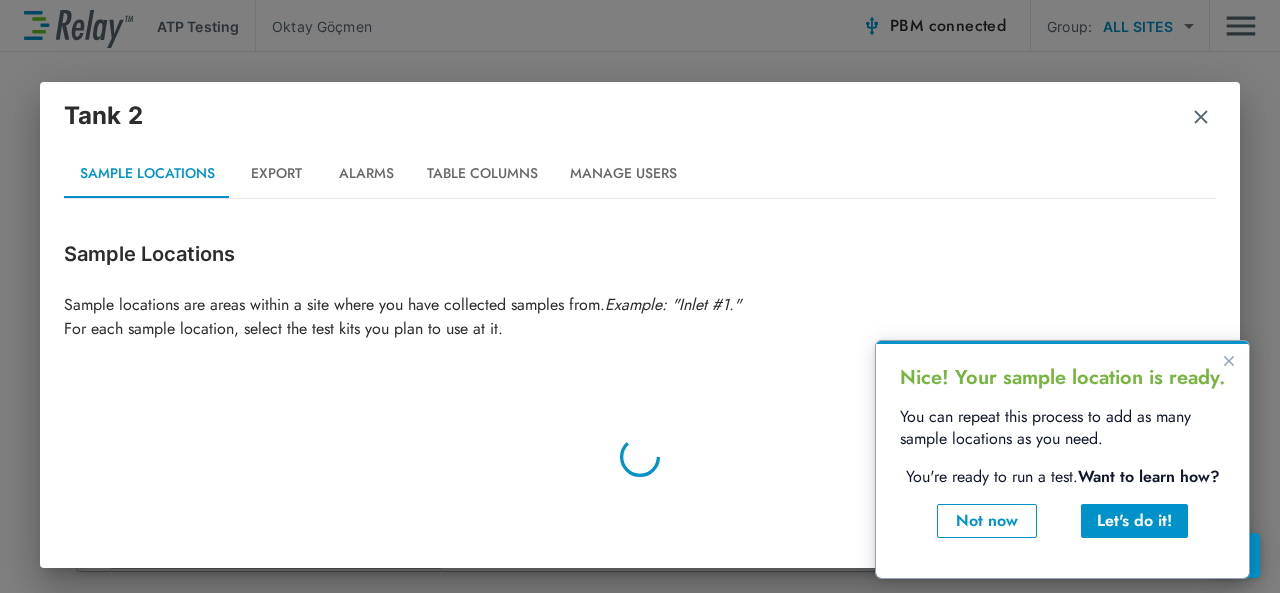 type on "*****" 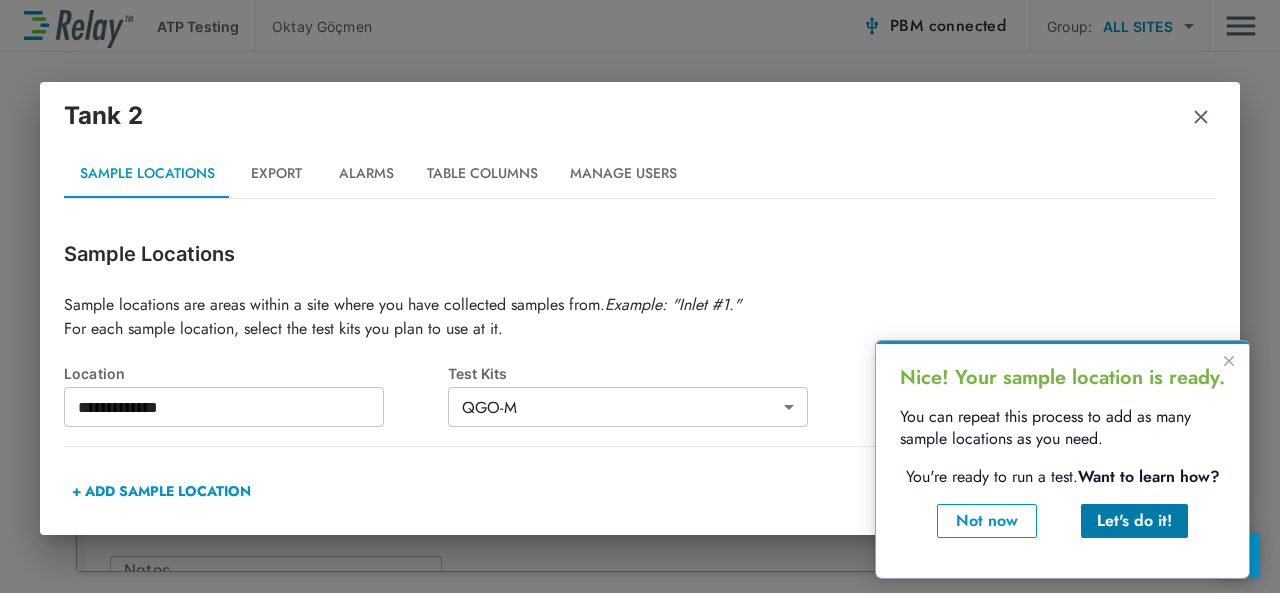click on "Let's do it!" at bounding box center (1134, 521) 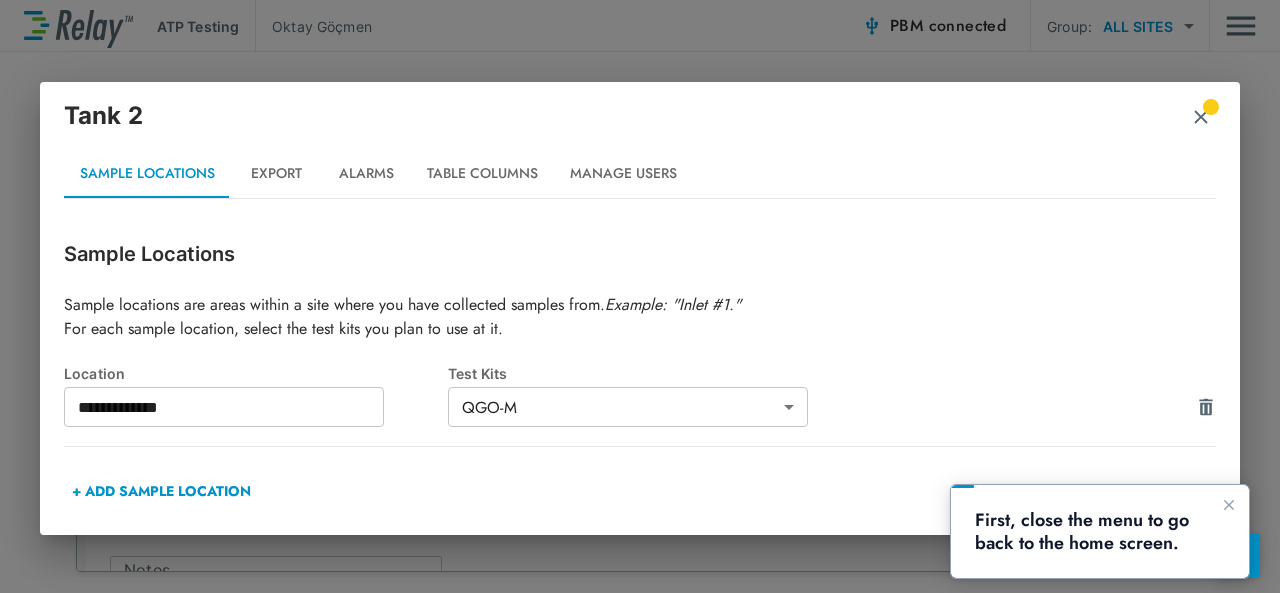 scroll, scrollTop: 0, scrollLeft: 0, axis: both 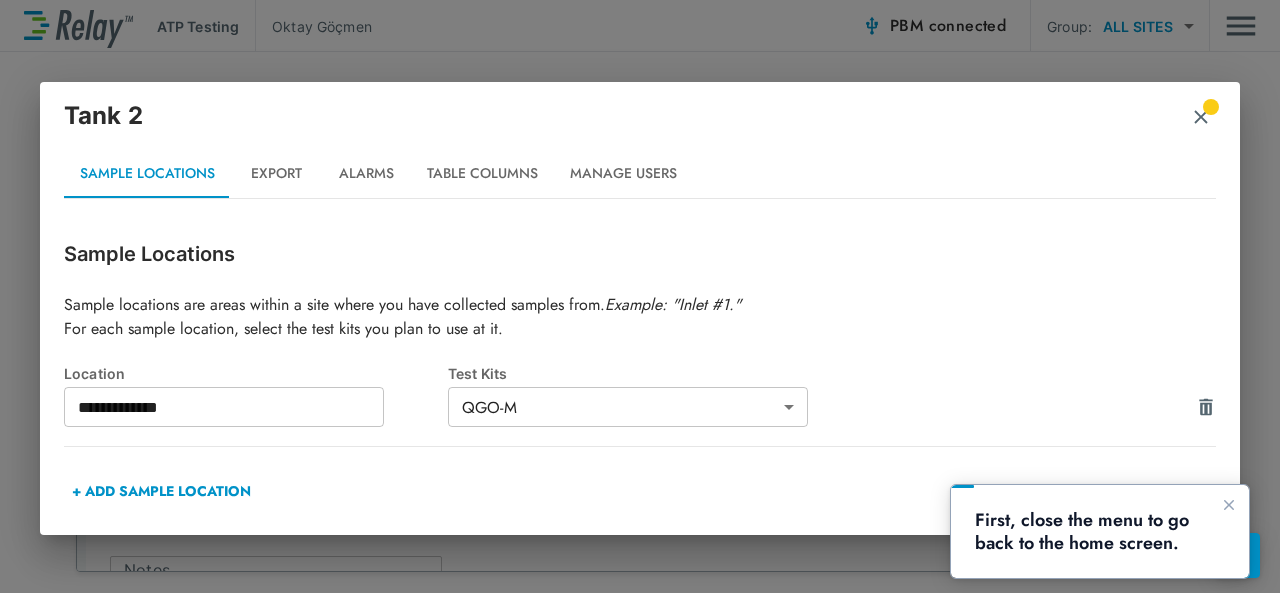 click at bounding box center [1201, 117] 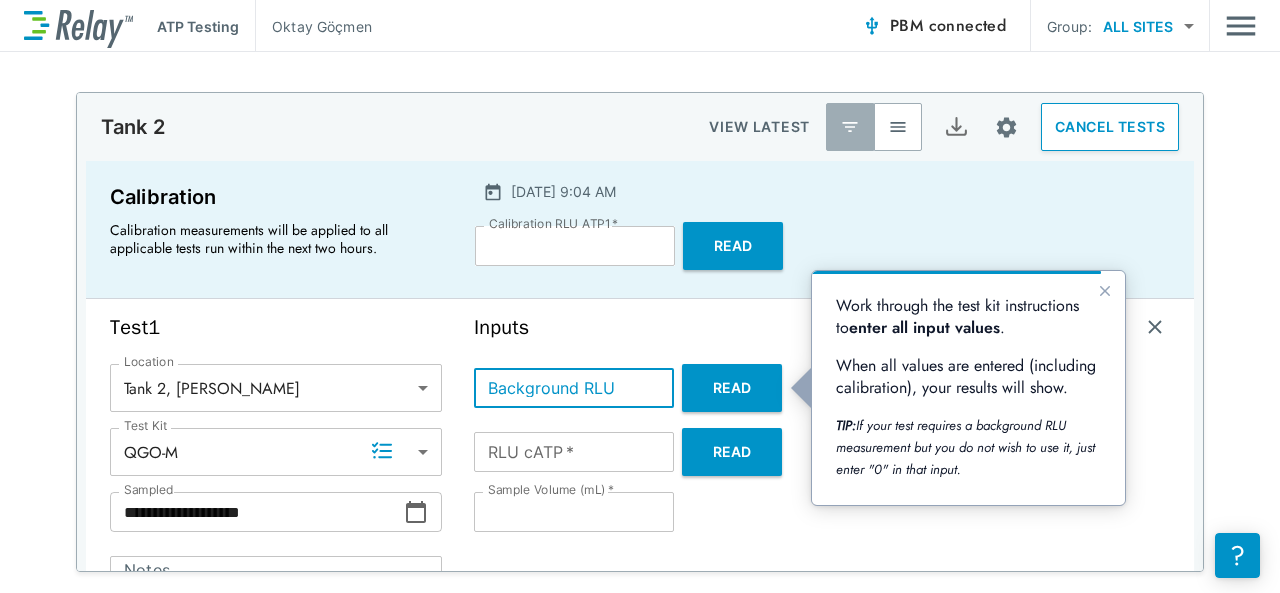 click on "Background RLU" at bounding box center (574, 388) 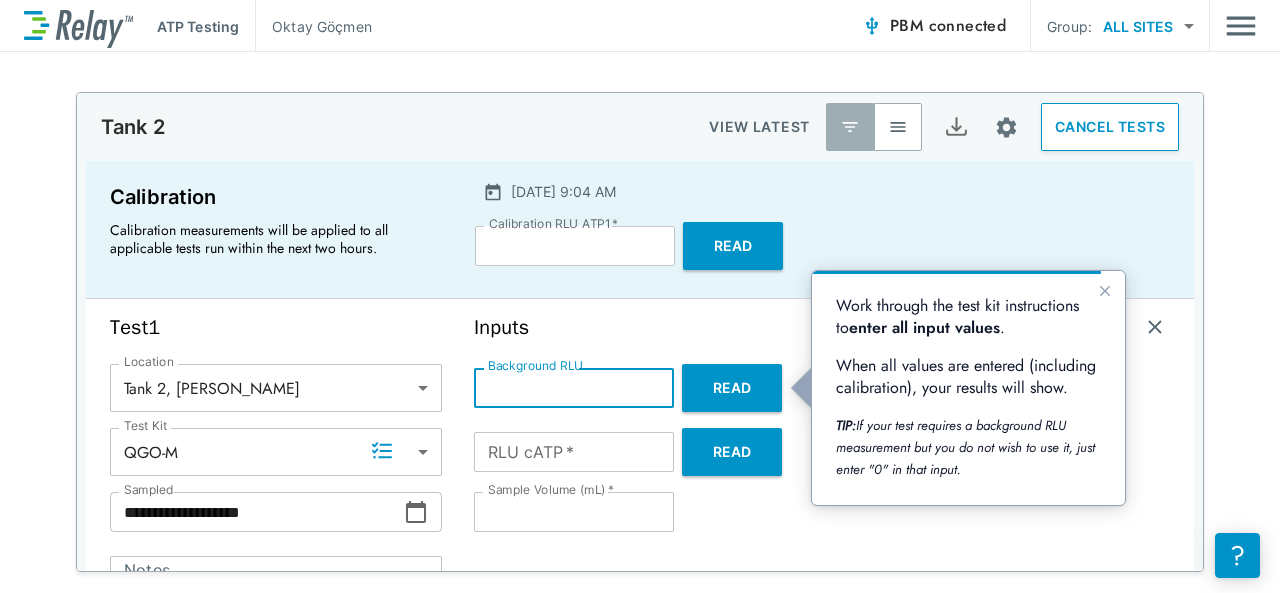 type on "*" 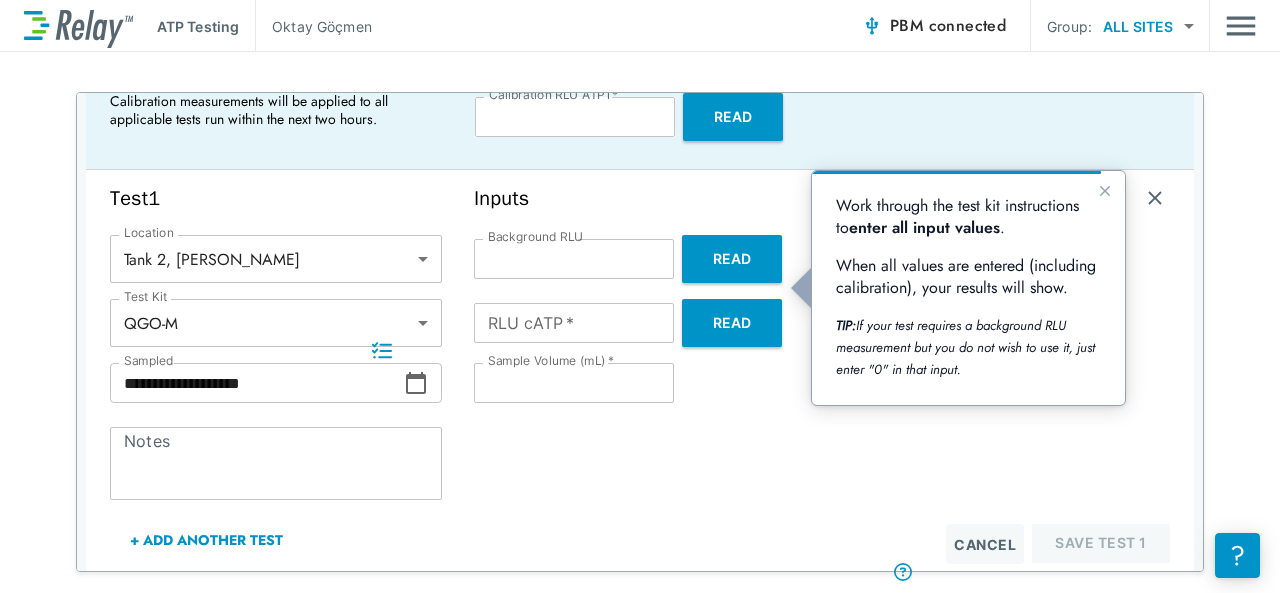 scroll, scrollTop: 100, scrollLeft: 0, axis: vertical 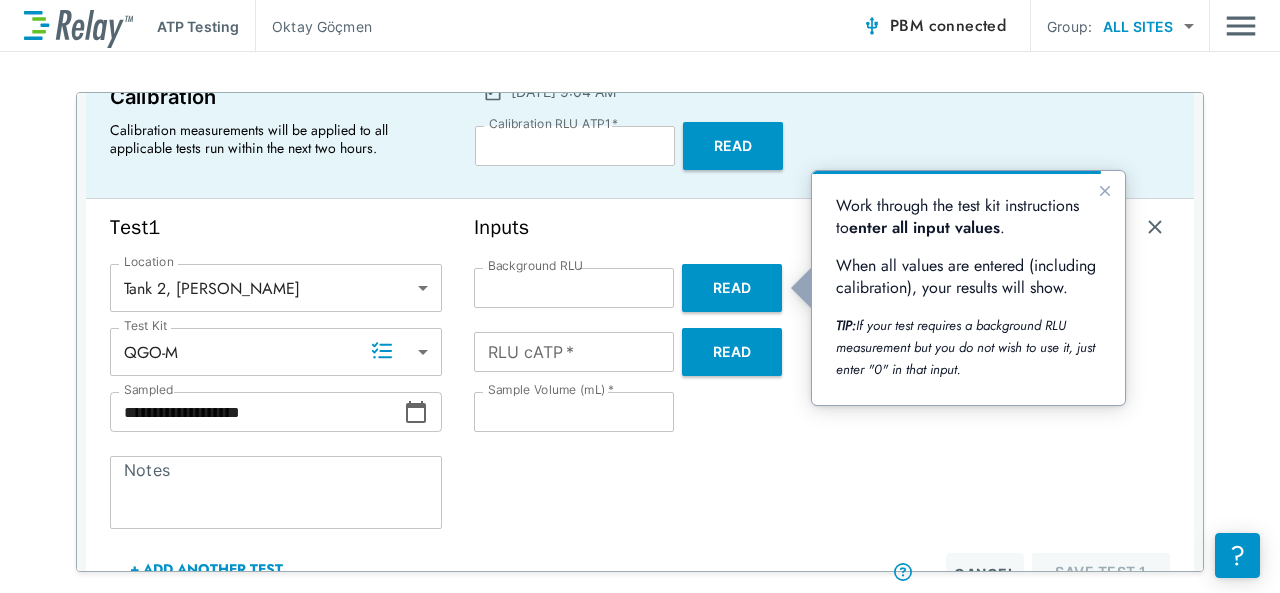click on "Notes" at bounding box center [276, 493] 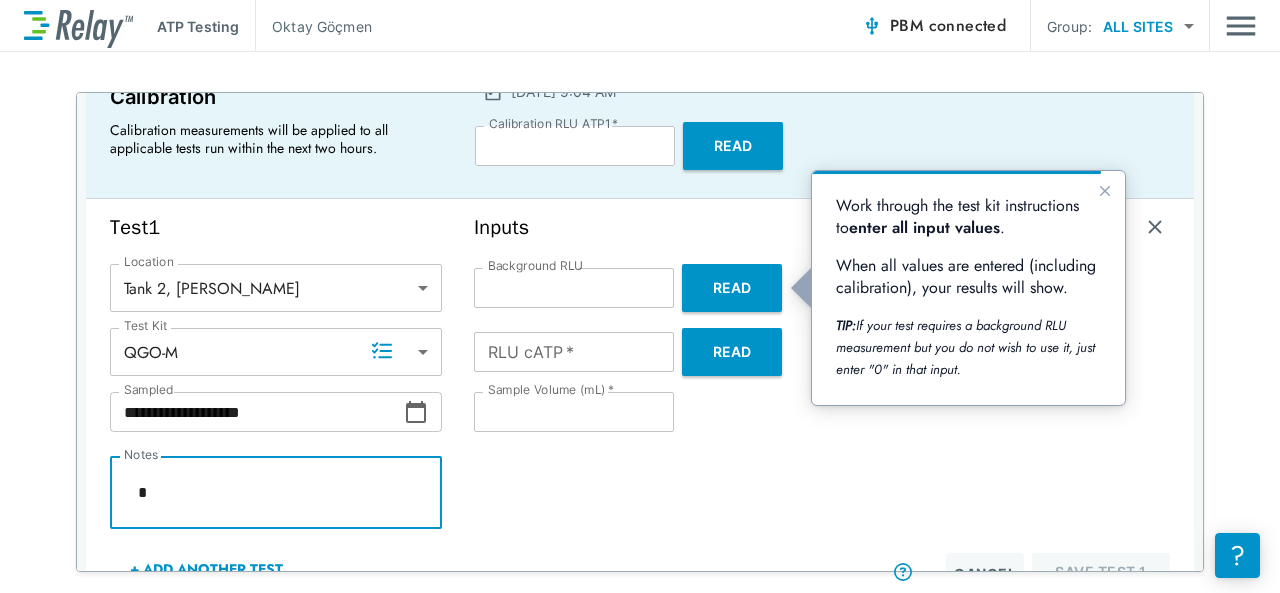 type on "*" 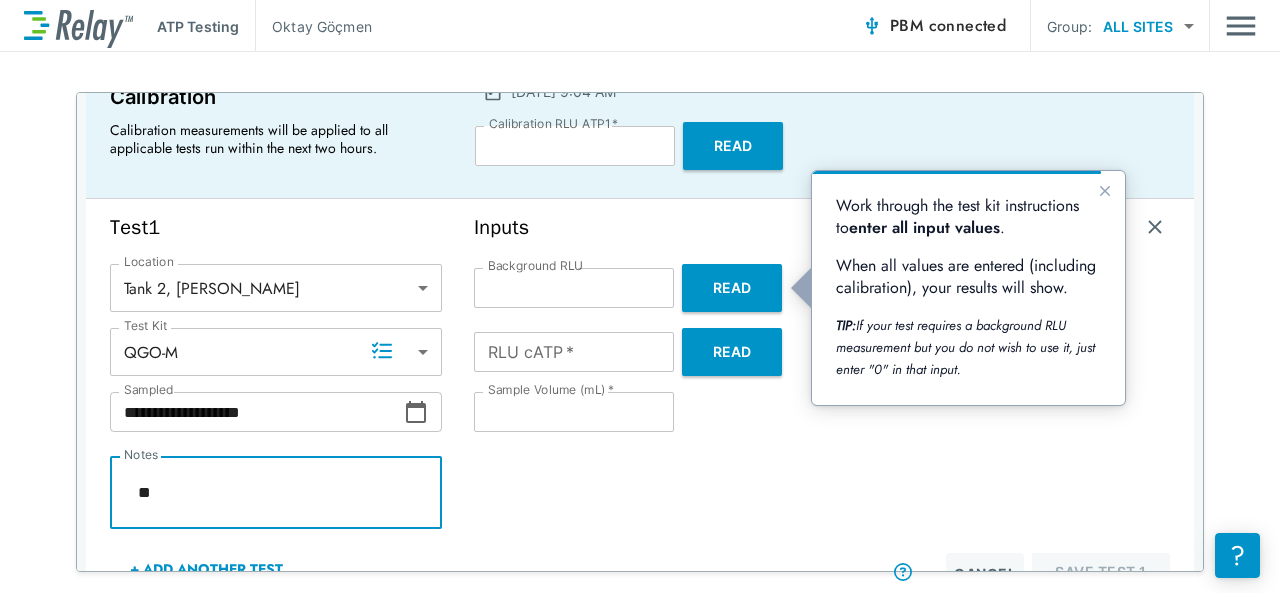 type on "*" 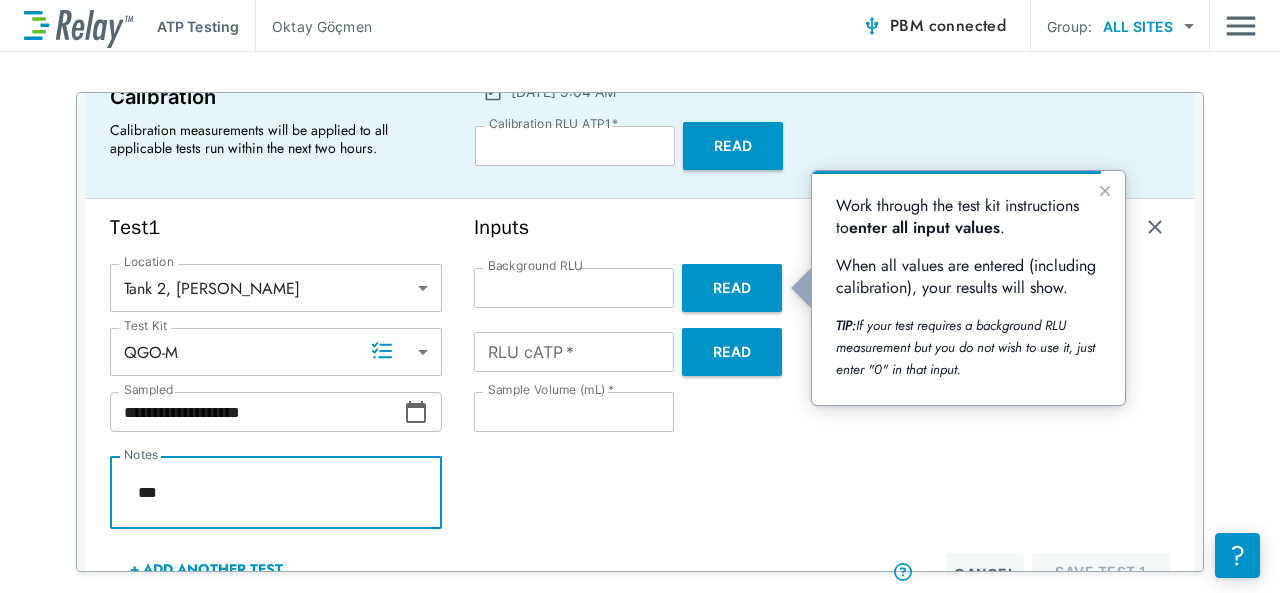 type on "*" 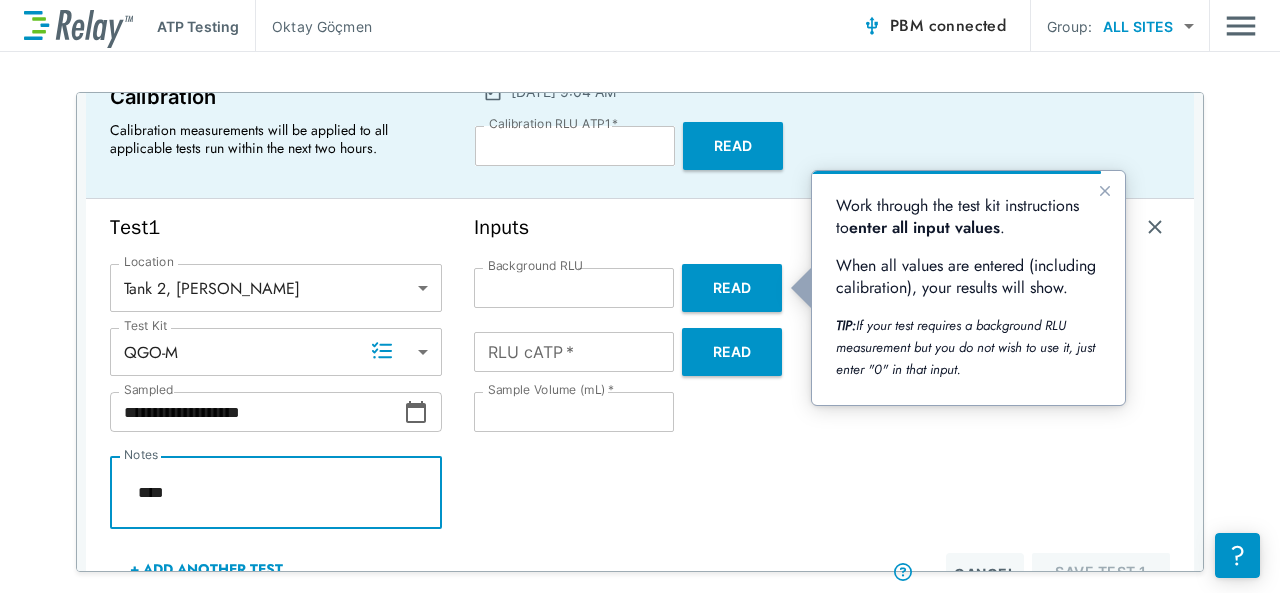type on "*" 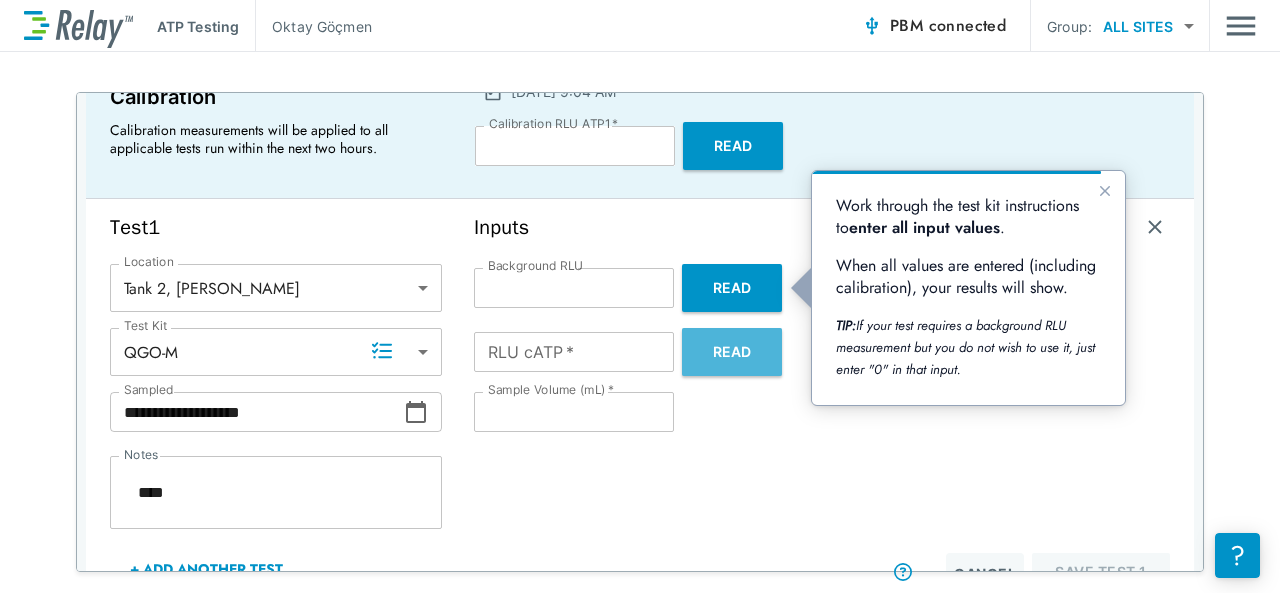 click on "Read" at bounding box center [732, 352] 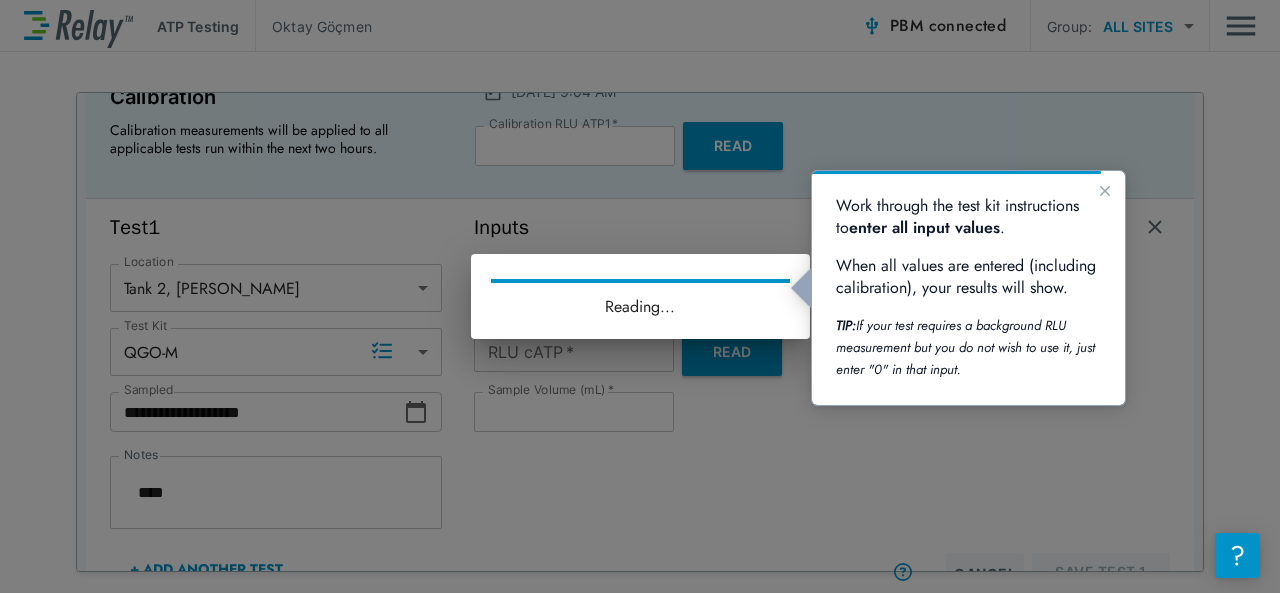 type on "*" 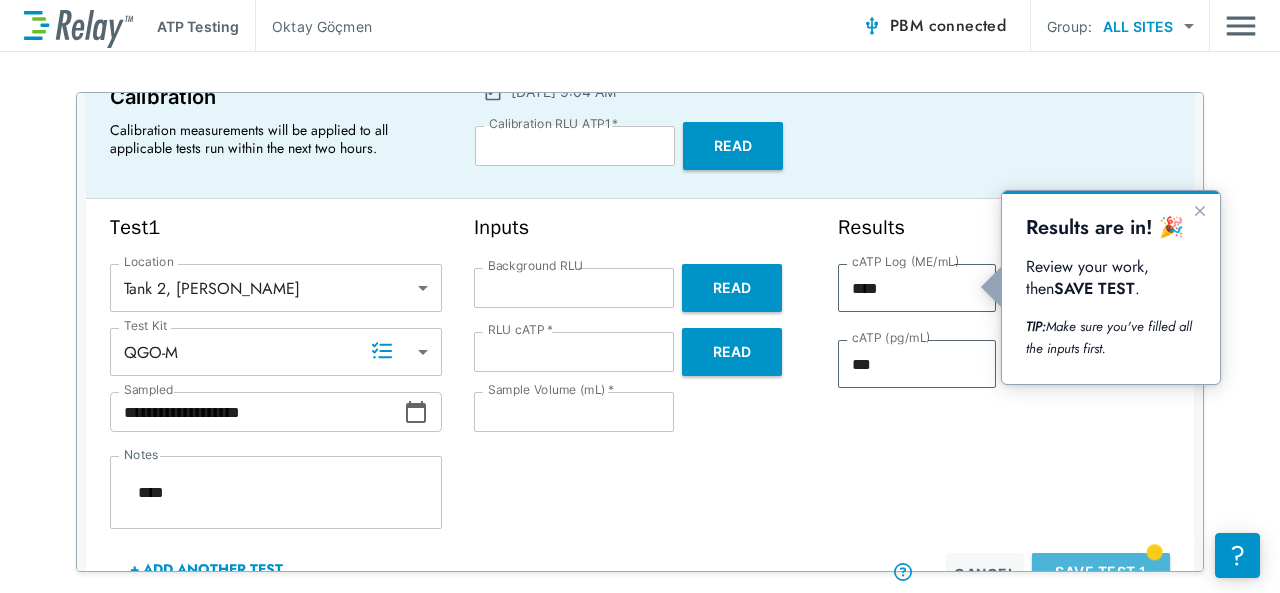 click on "Save Test 1" at bounding box center (1101, 572) 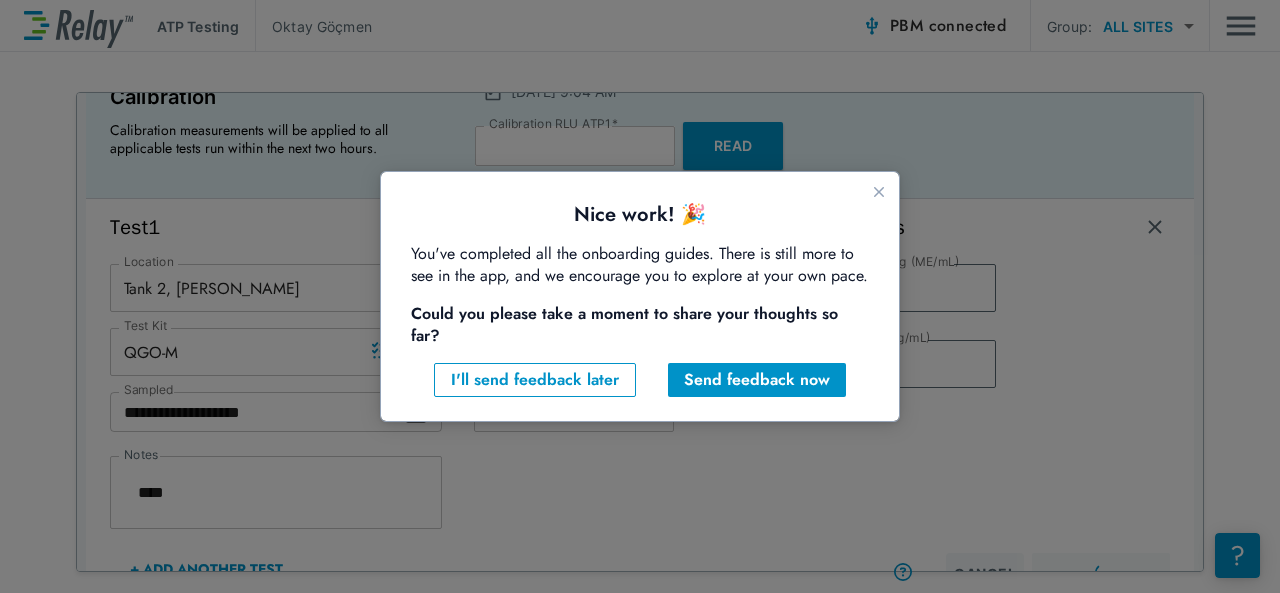 scroll, scrollTop: 0, scrollLeft: 0, axis: both 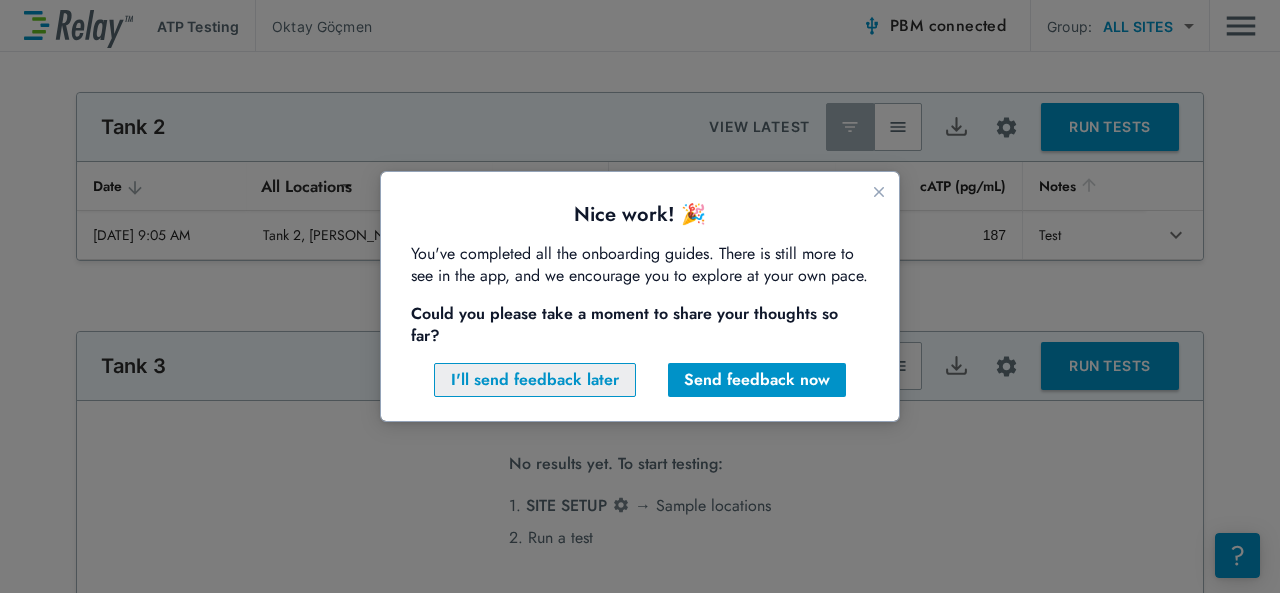 click on "I'll send feedback later" at bounding box center (535, 380) 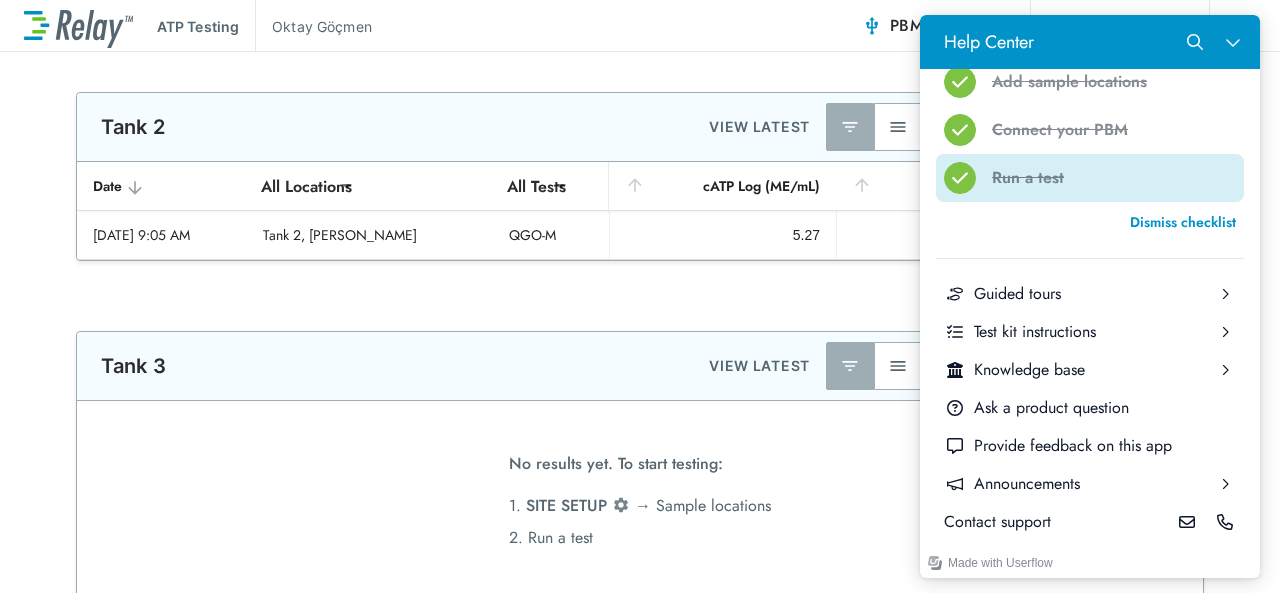 scroll, scrollTop: 0, scrollLeft: 0, axis: both 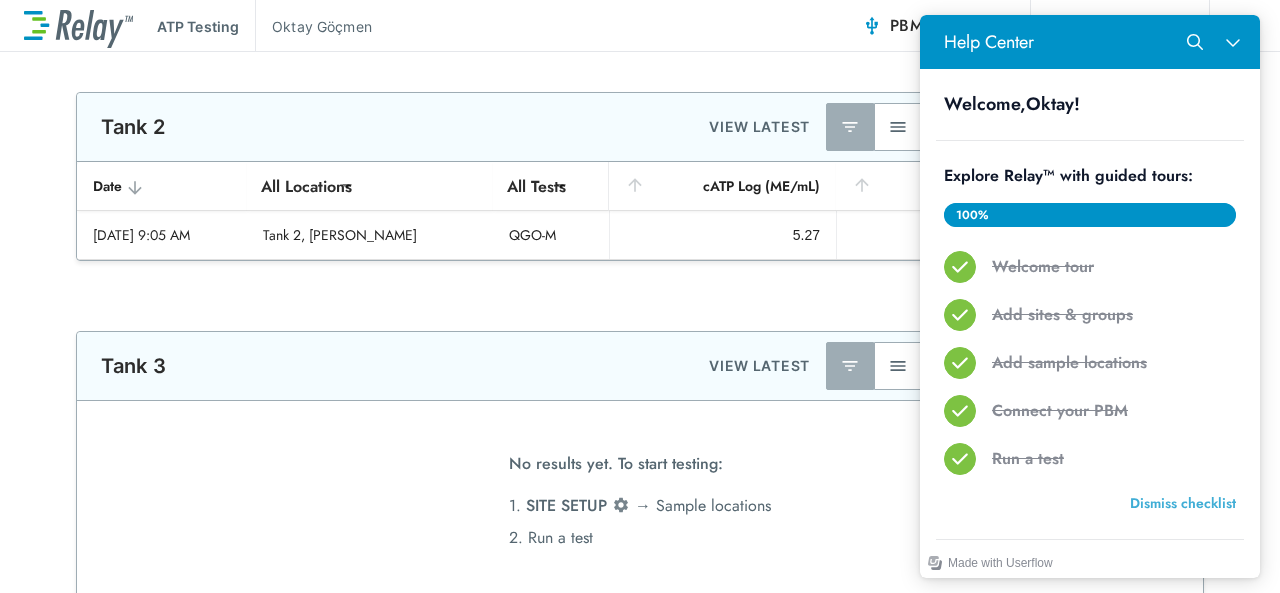 click on "Dismiss checklist" at bounding box center (1183, 503) 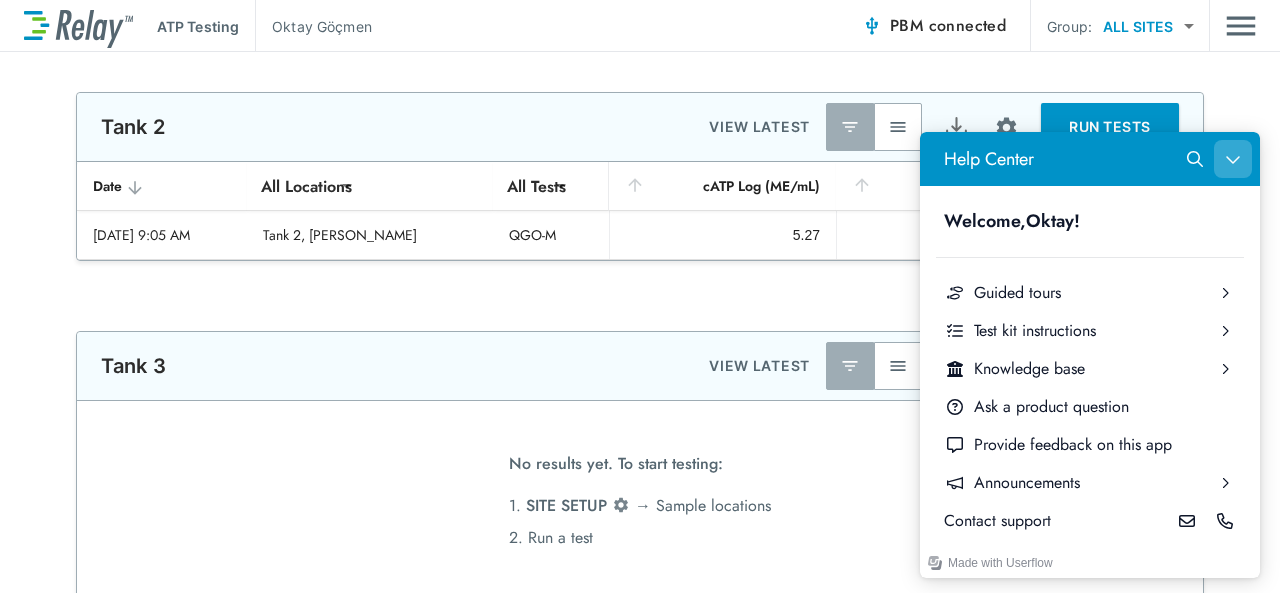 click at bounding box center (1233, 159) 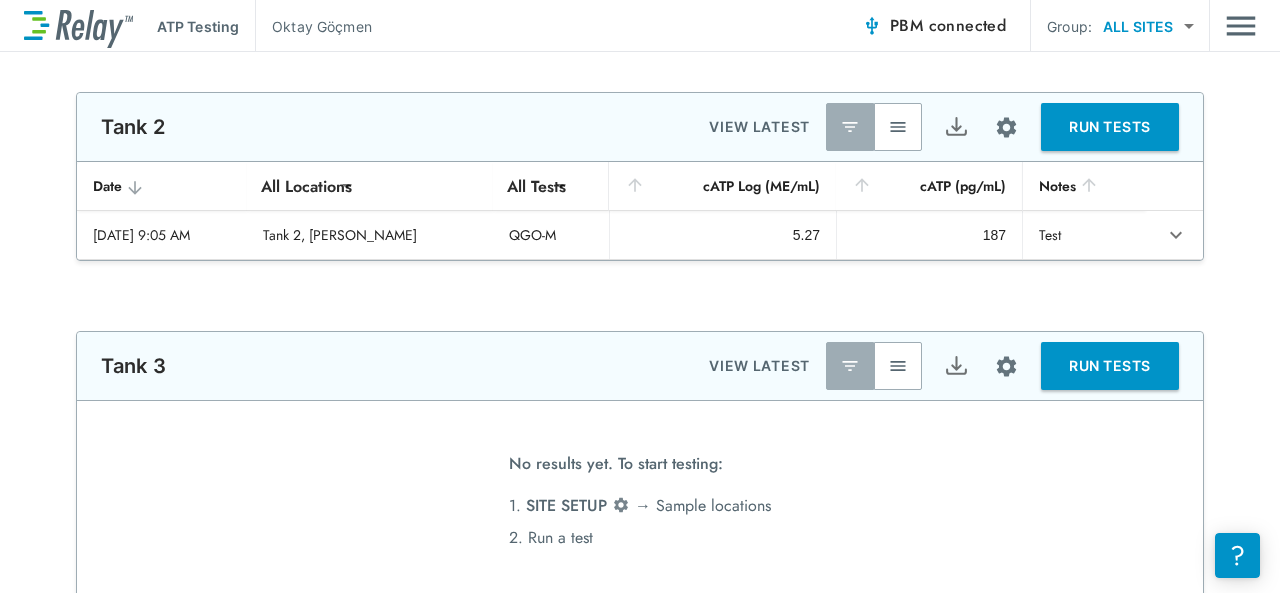 click on "**********" at bounding box center (640, 644) 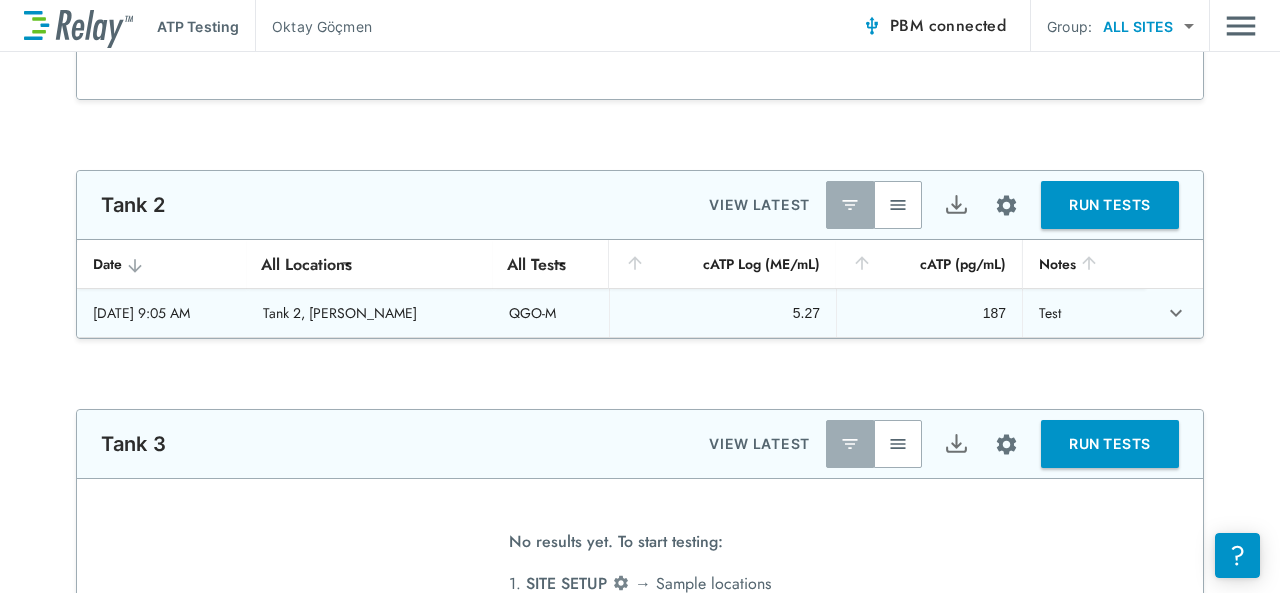 scroll, scrollTop: 300, scrollLeft: 0, axis: vertical 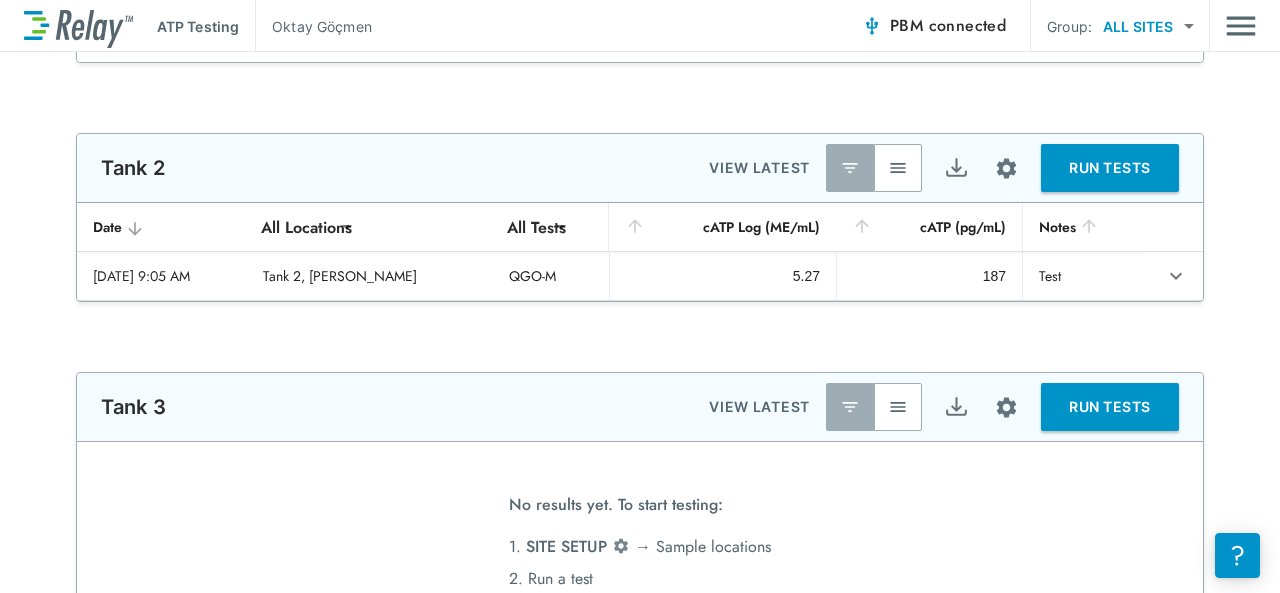 type on "*" 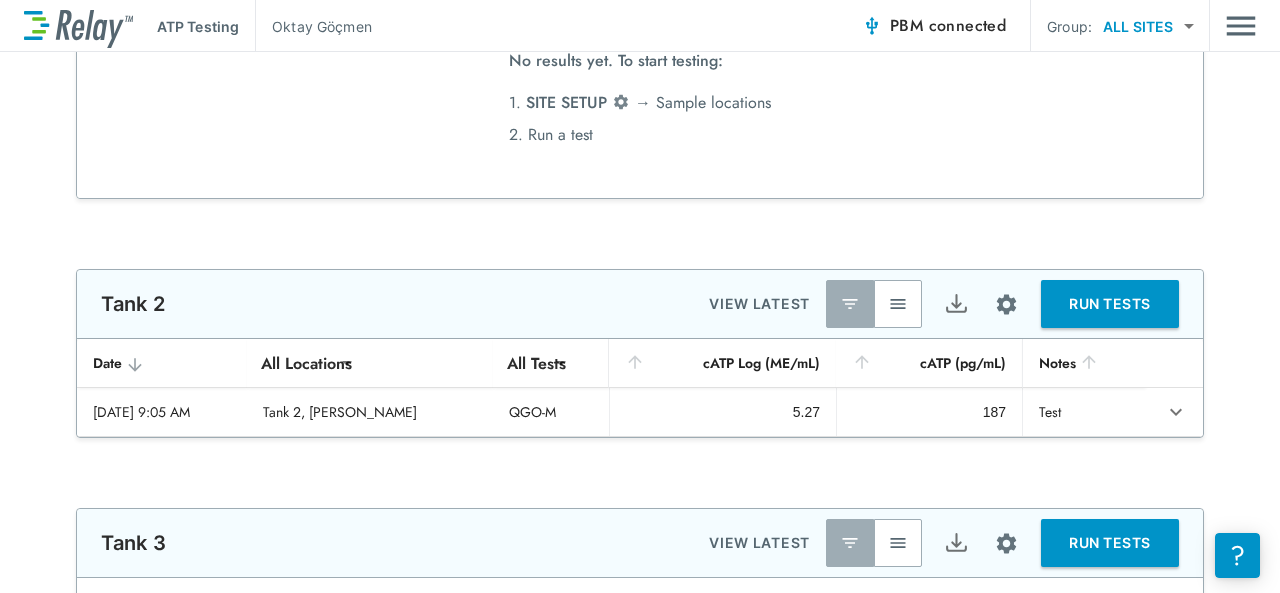 type on "**********" 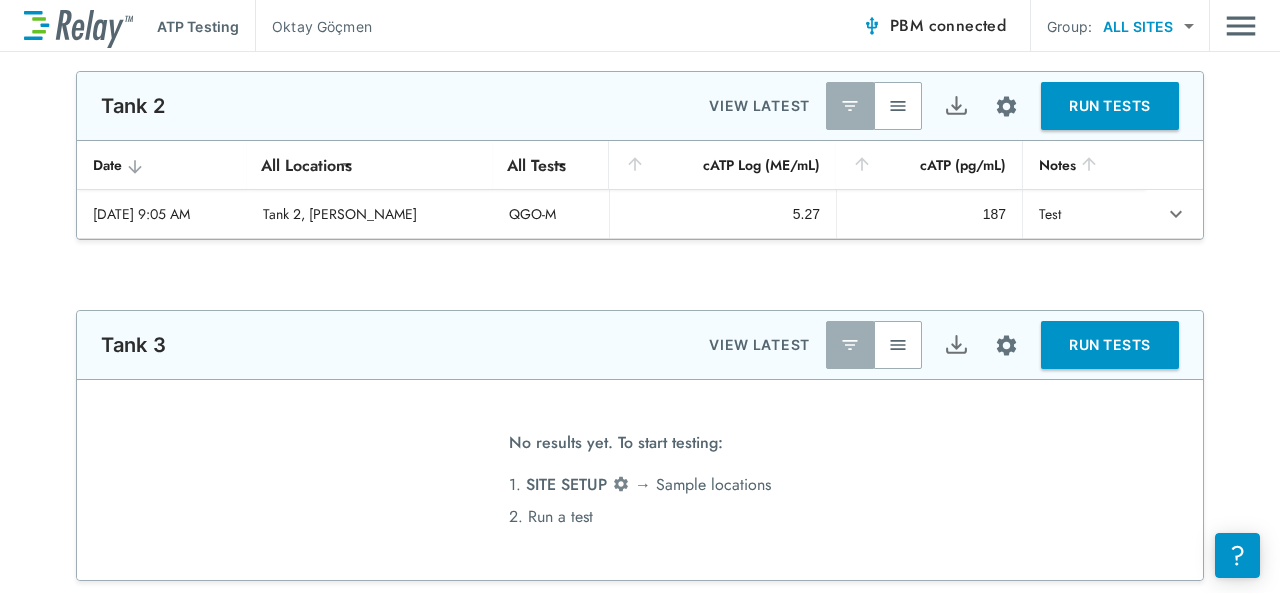 type on "**********" 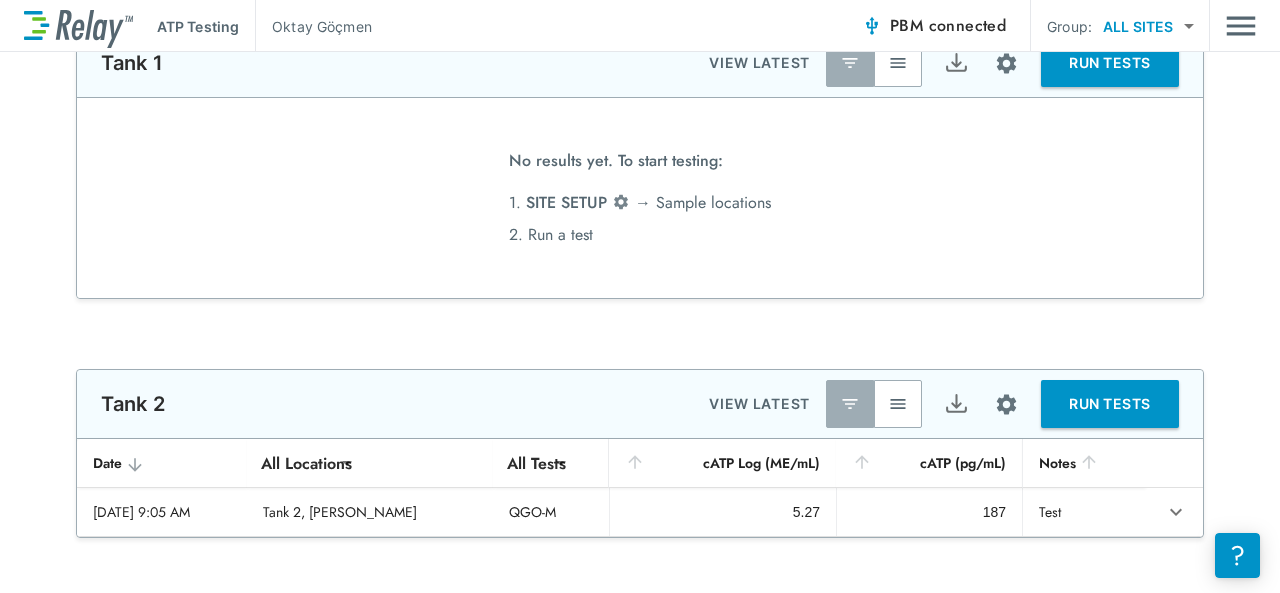 scroll, scrollTop: 2, scrollLeft: 0, axis: vertical 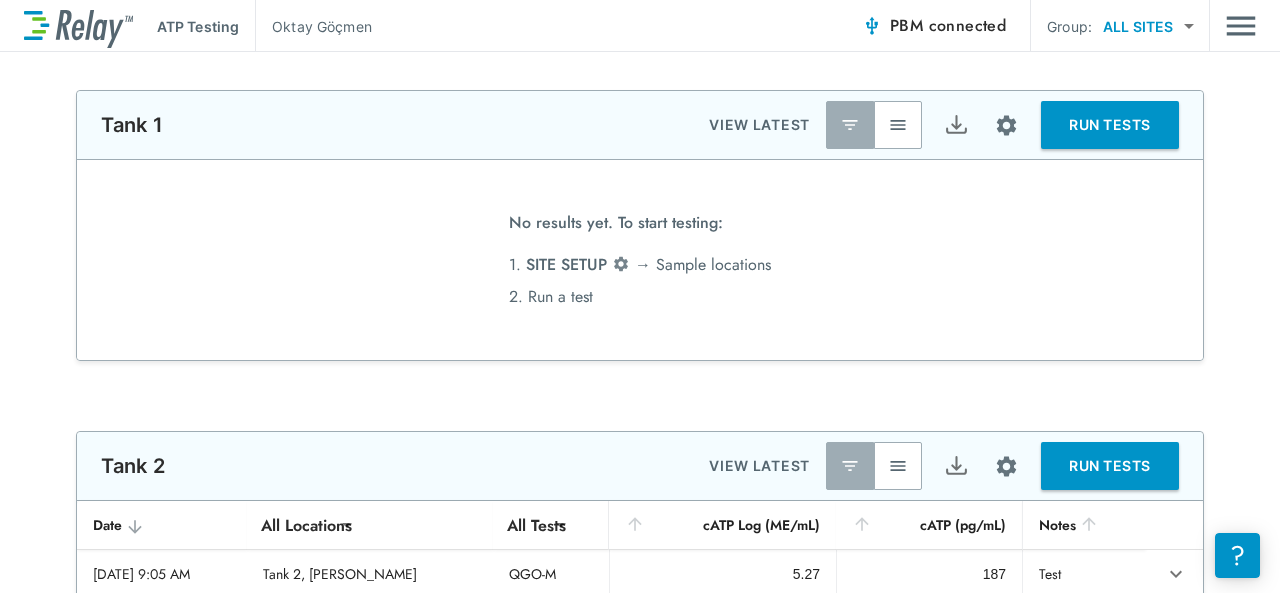 type on "*****" 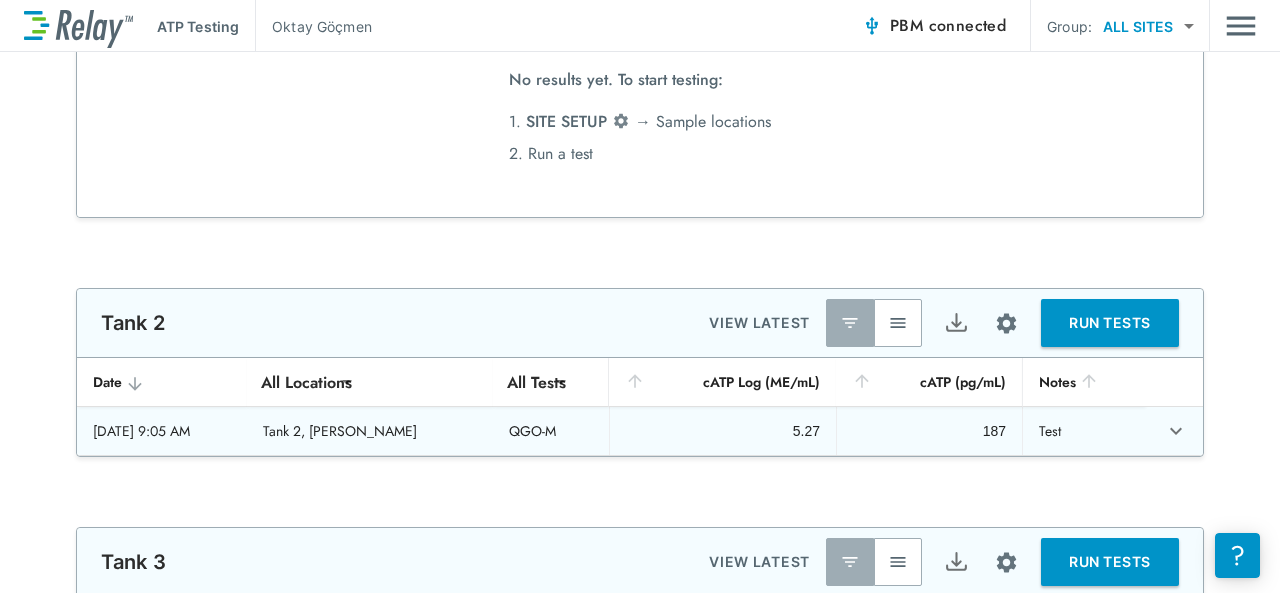 scroll, scrollTop: 200, scrollLeft: 0, axis: vertical 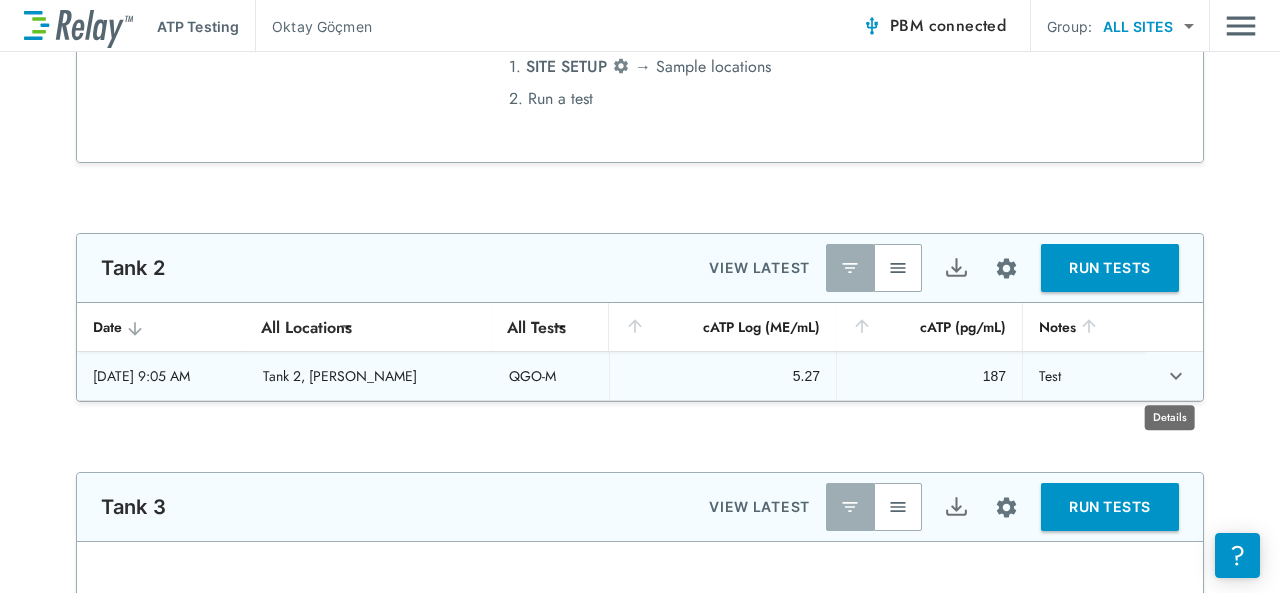 click 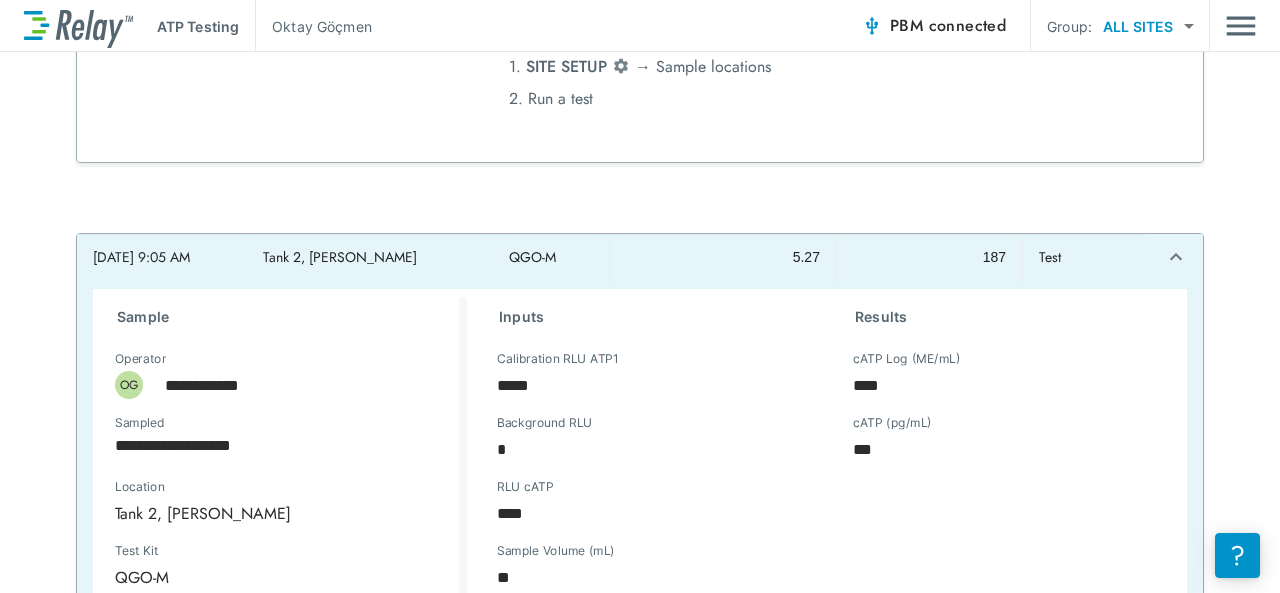 scroll, scrollTop: 152, scrollLeft: 0, axis: vertical 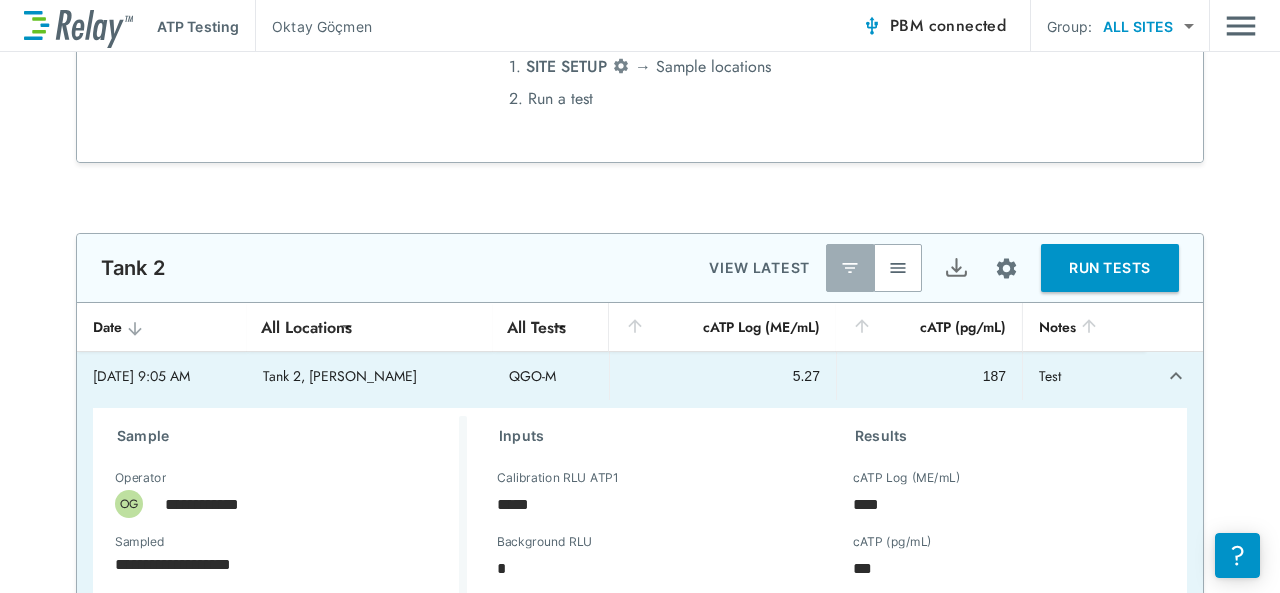 type on "*" 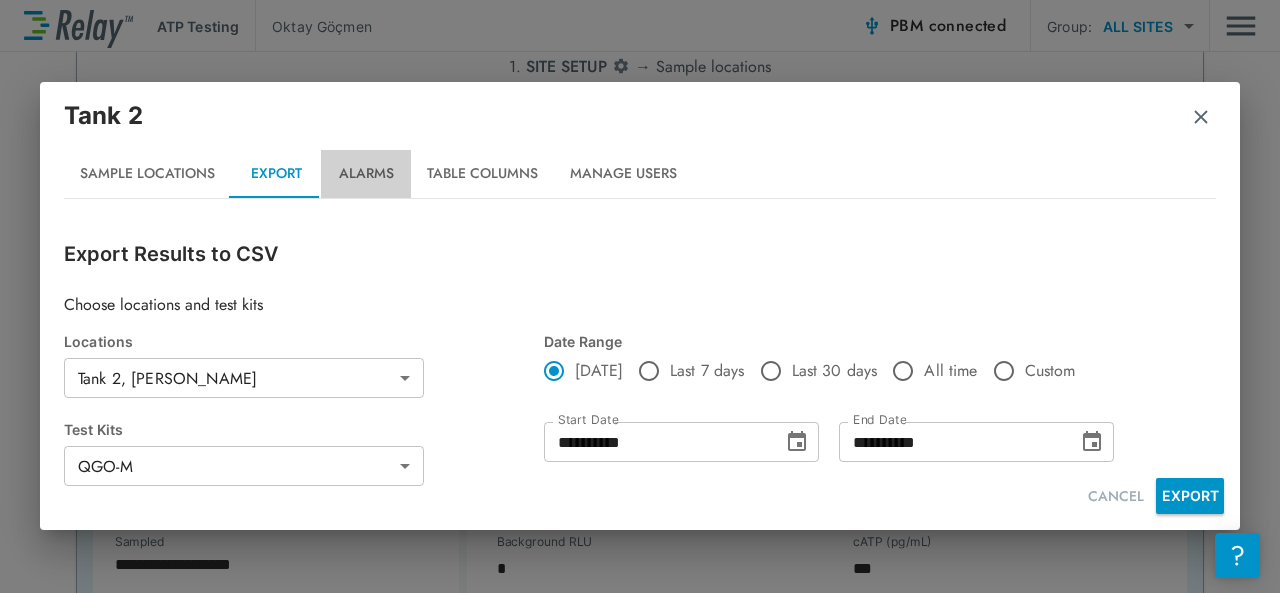 click on "Alarms" at bounding box center [366, 174] 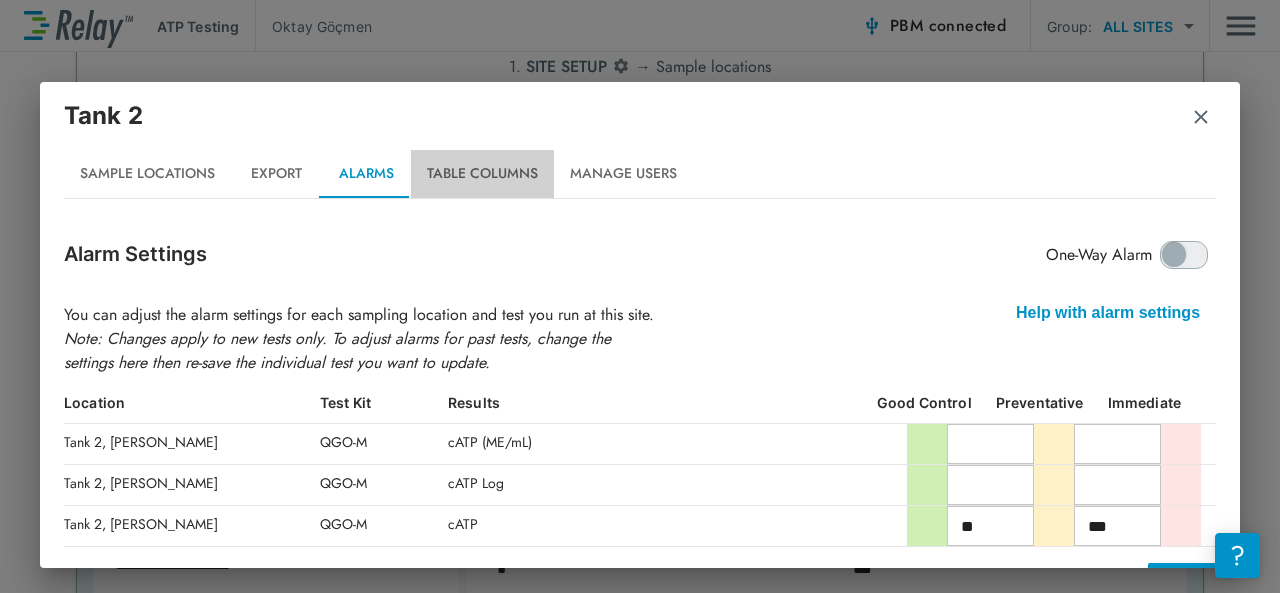 click on "Table Columns" at bounding box center [482, 174] 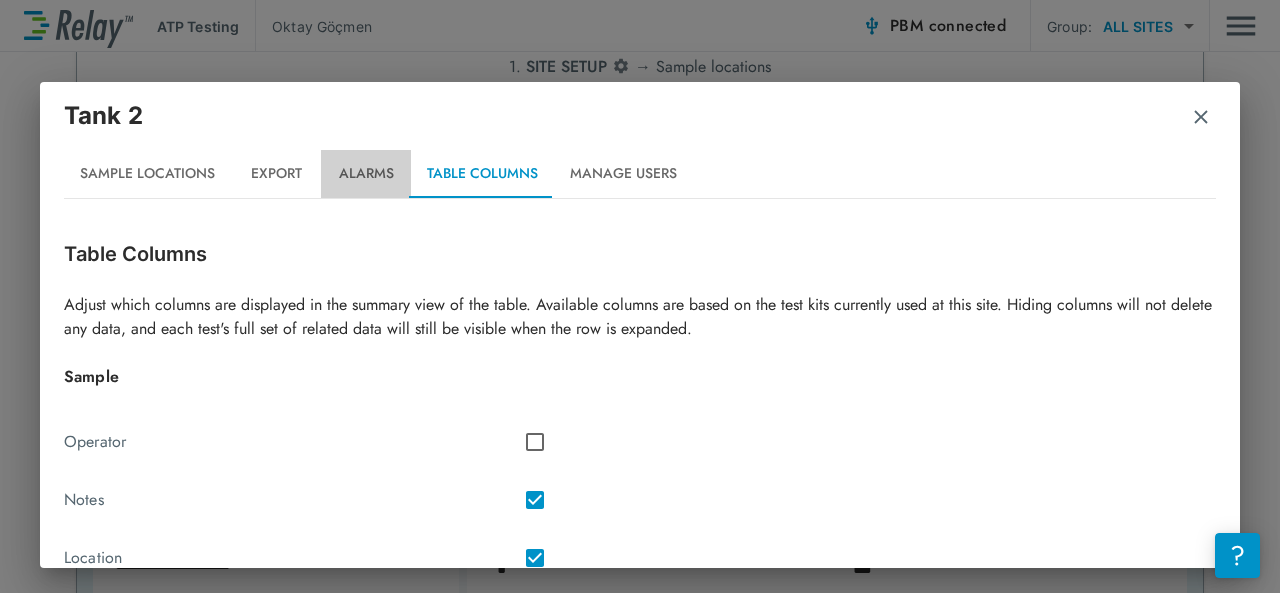 click on "Alarms" at bounding box center (366, 174) 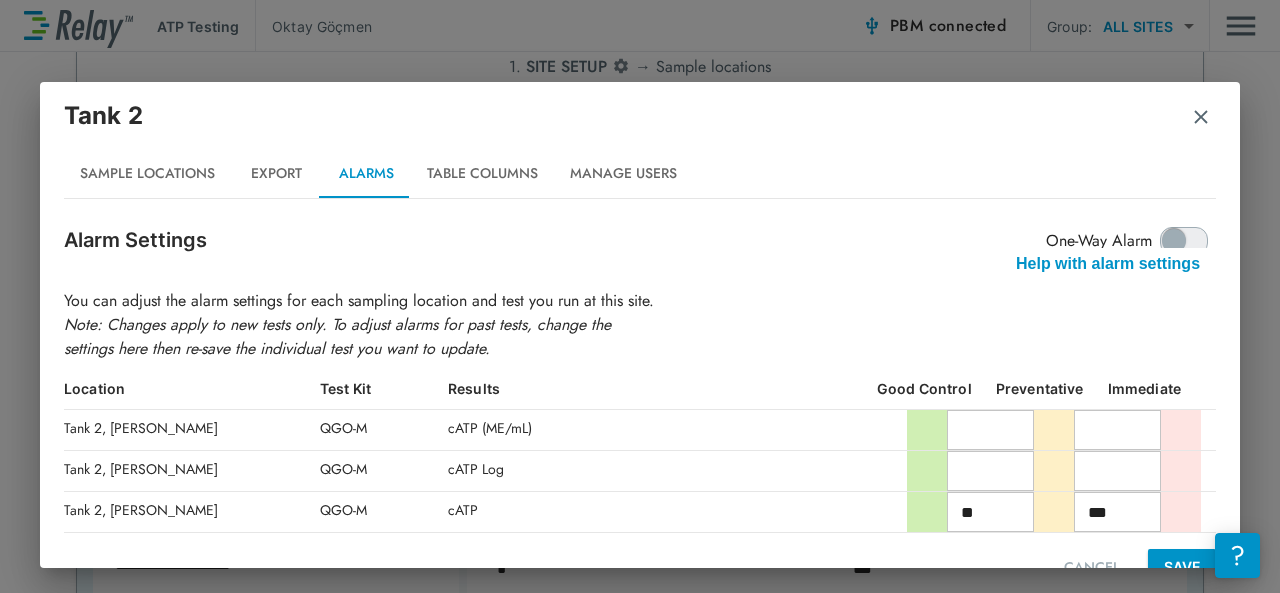 scroll, scrollTop: 0, scrollLeft: 0, axis: both 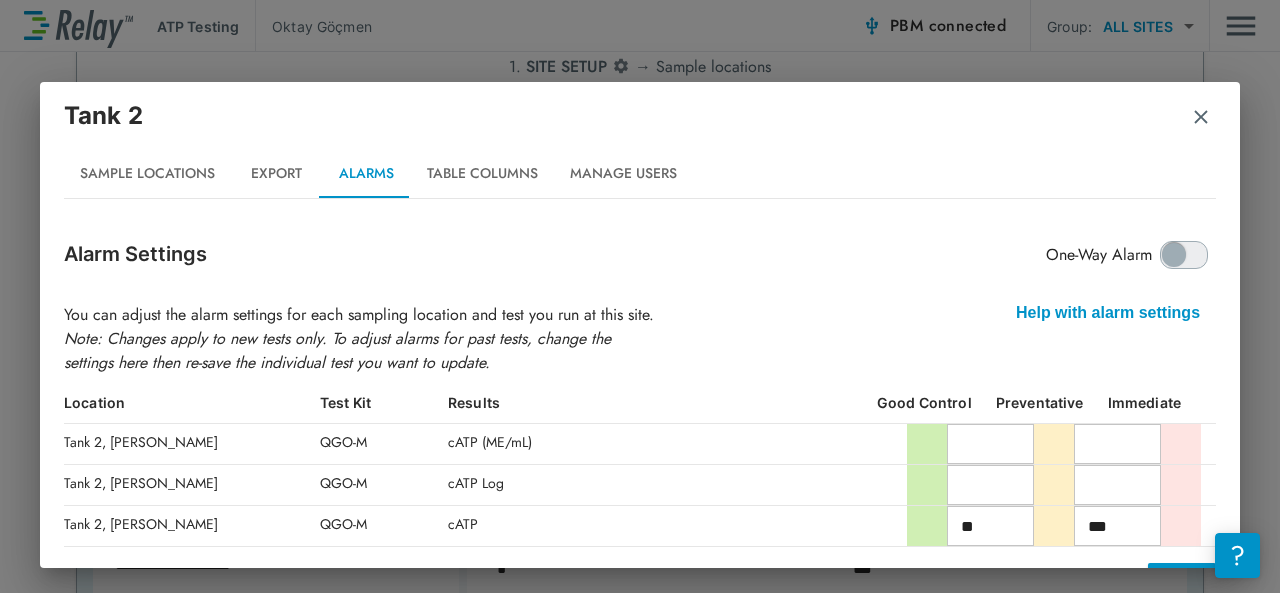 click on "Table Columns" at bounding box center [482, 174] 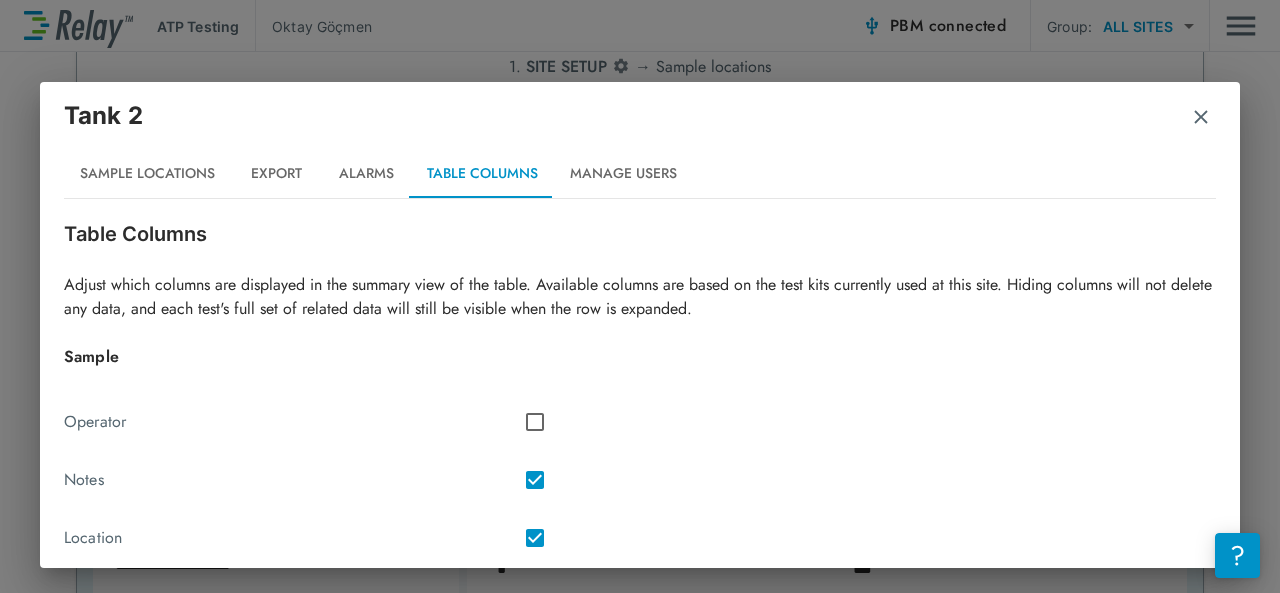 scroll, scrollTop: 0, scrollLeft: 0, axis: both 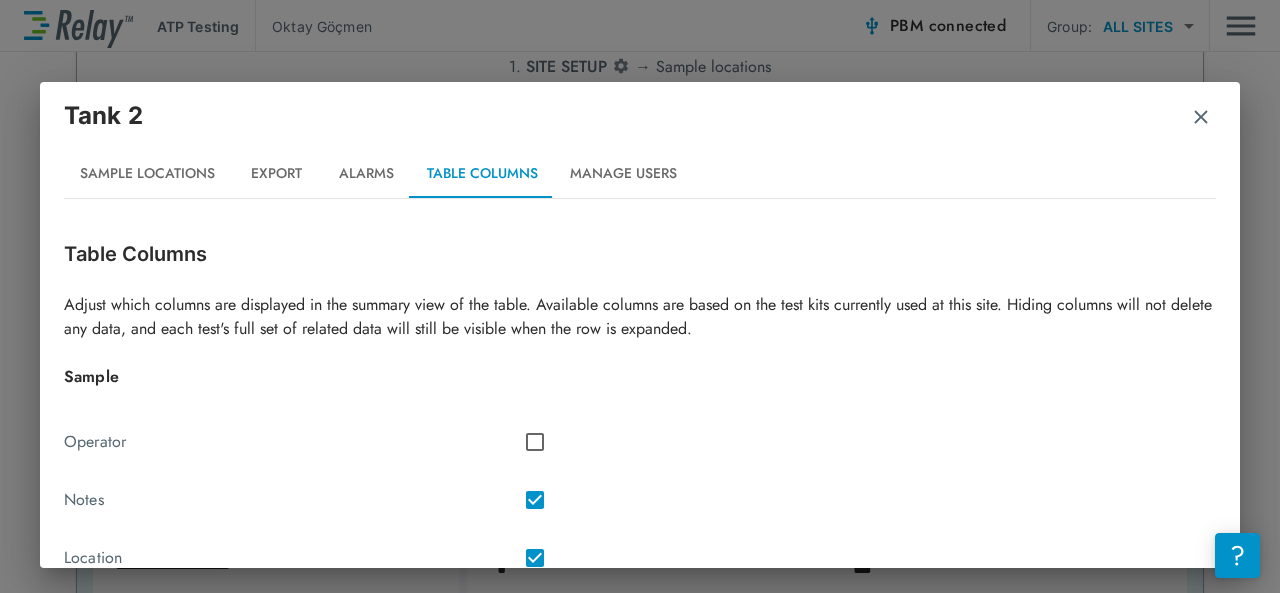 click on "Tank 2 Sample Locations Export Alarms Table Columns Manage Users" at bounding box center (640, 148) 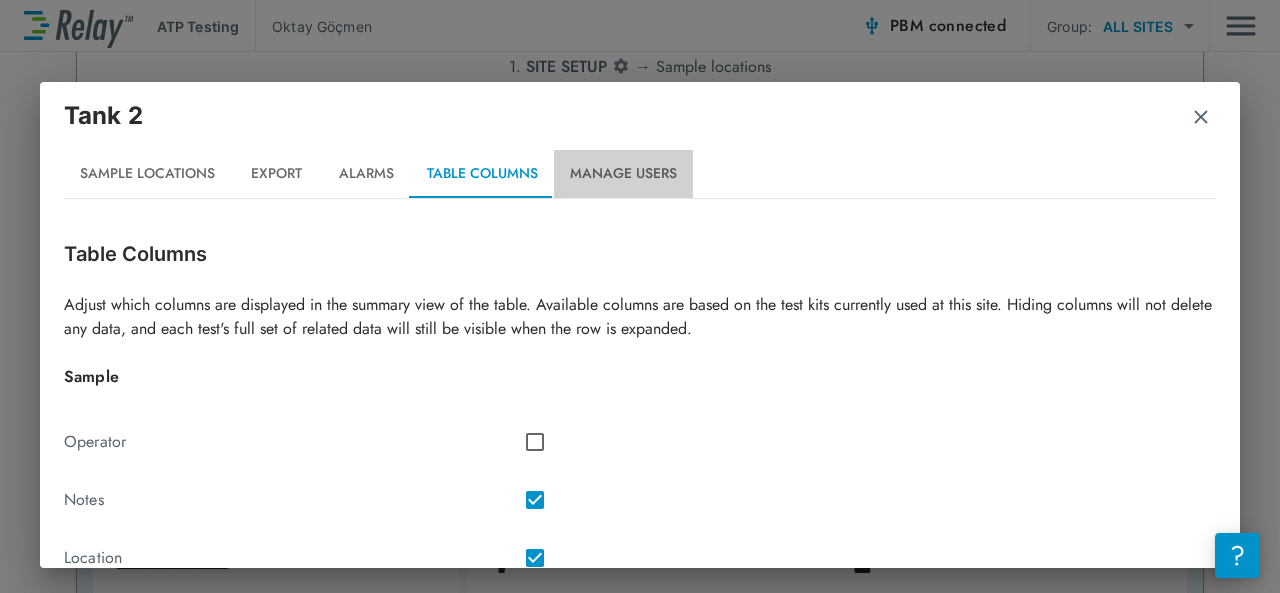 click on "Manage Users" at bounding box center [623, 174] 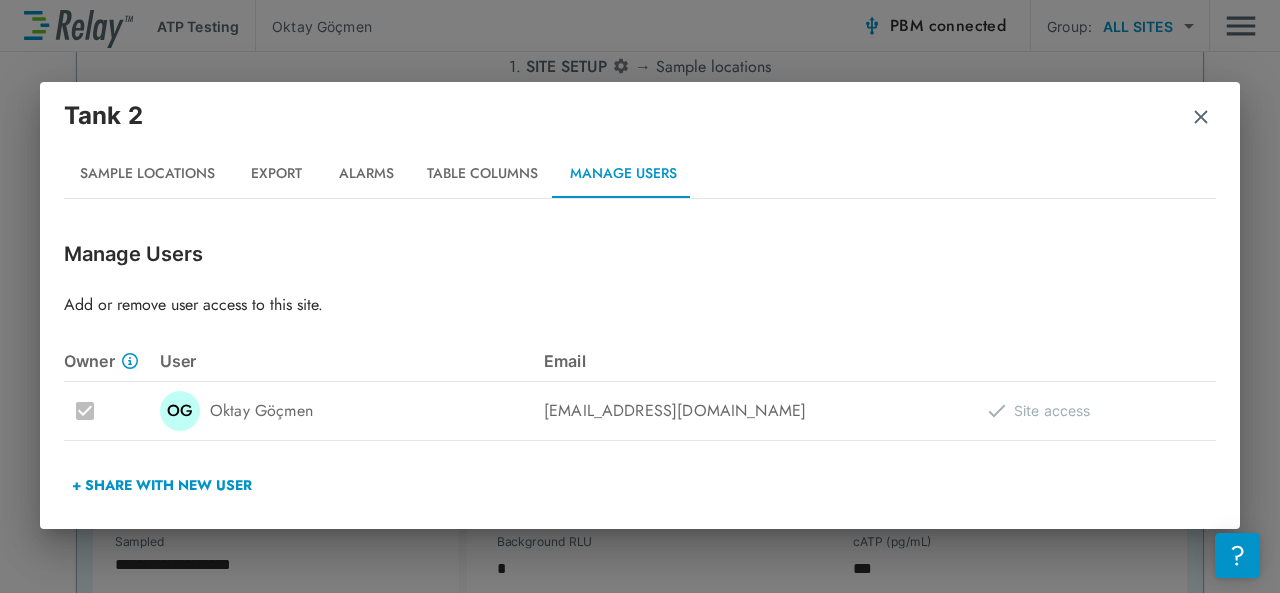 click on "Sample Locations" at bounding box center [147, 174] 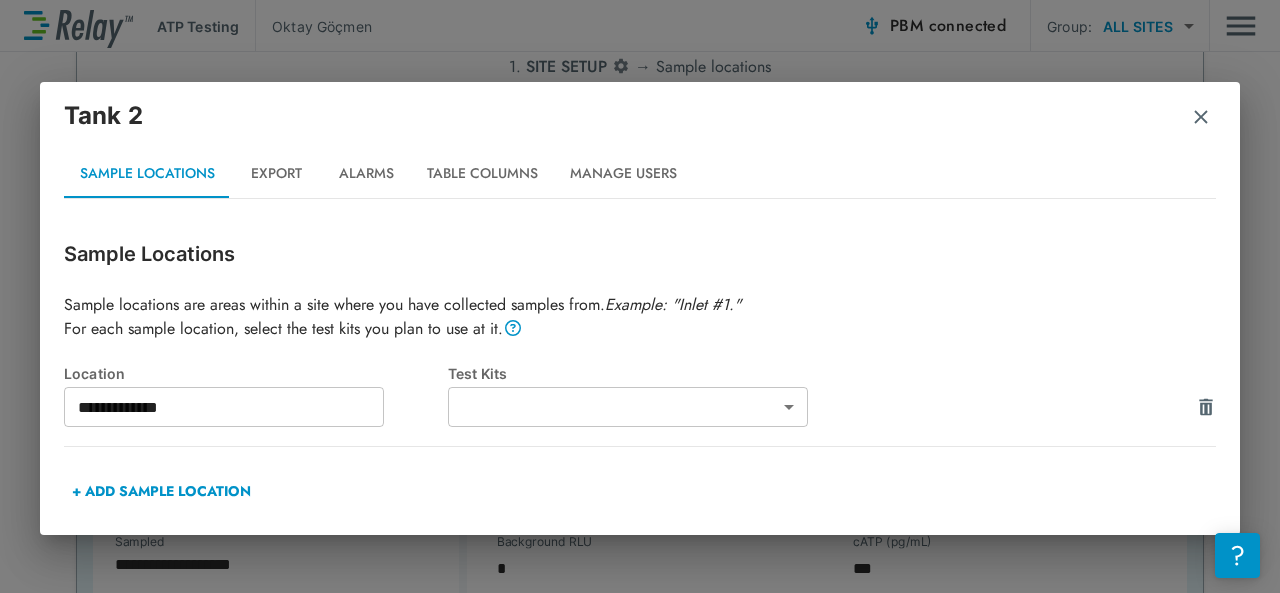 type on "*" 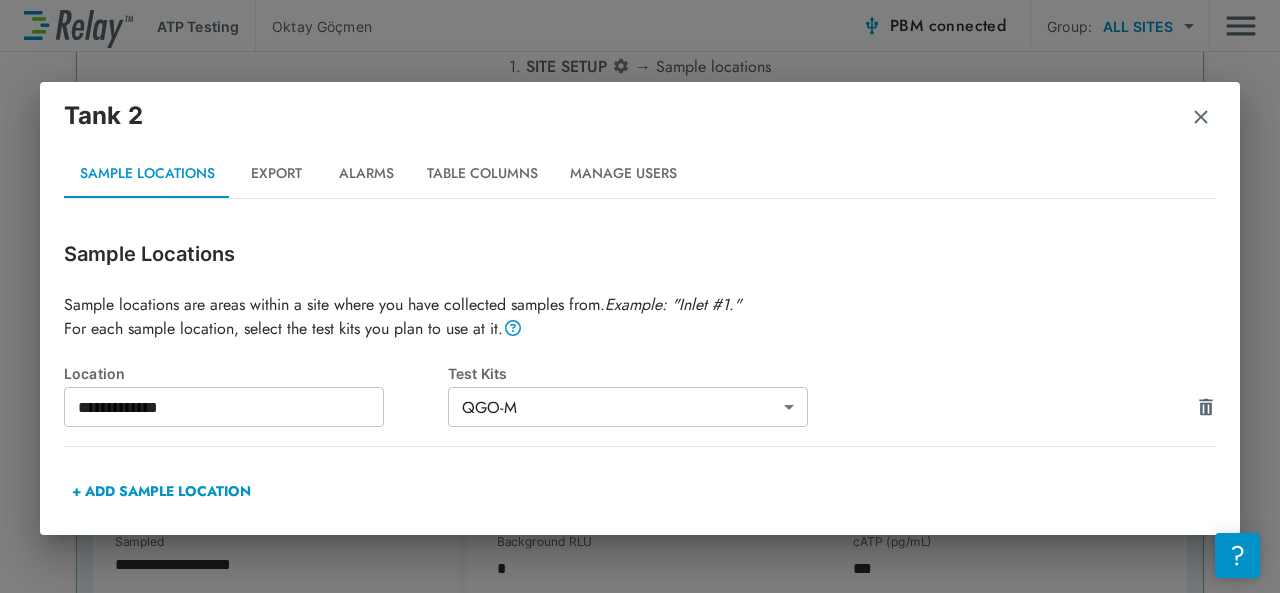 click on "Export" at bounding box center (276, 174) 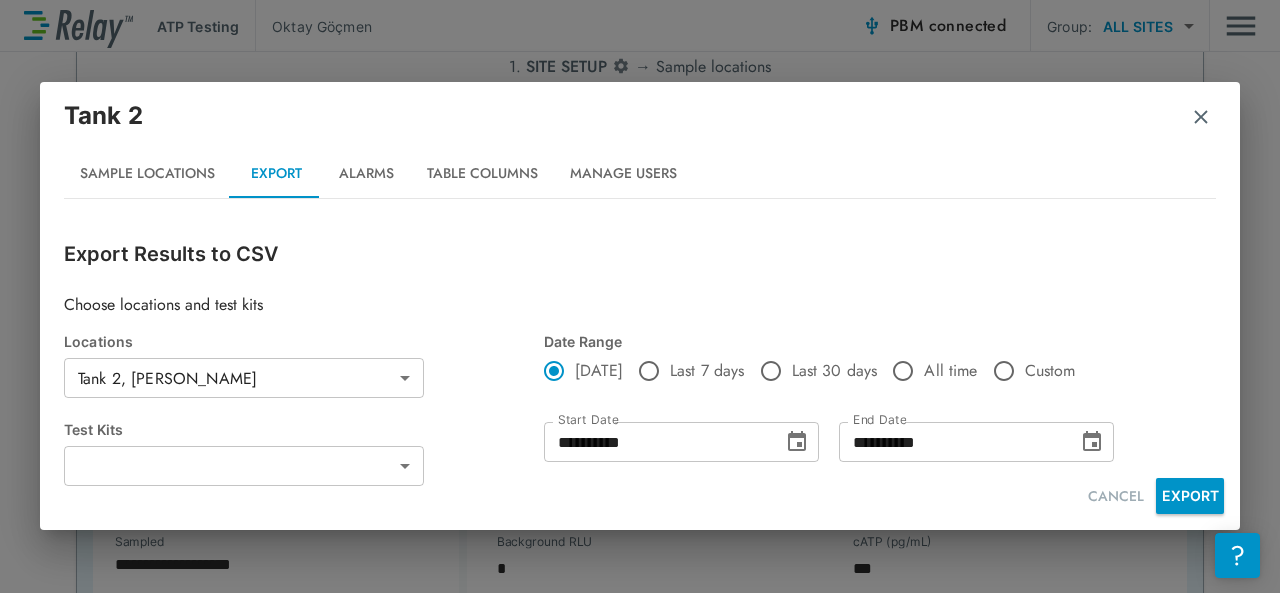 type on "*" 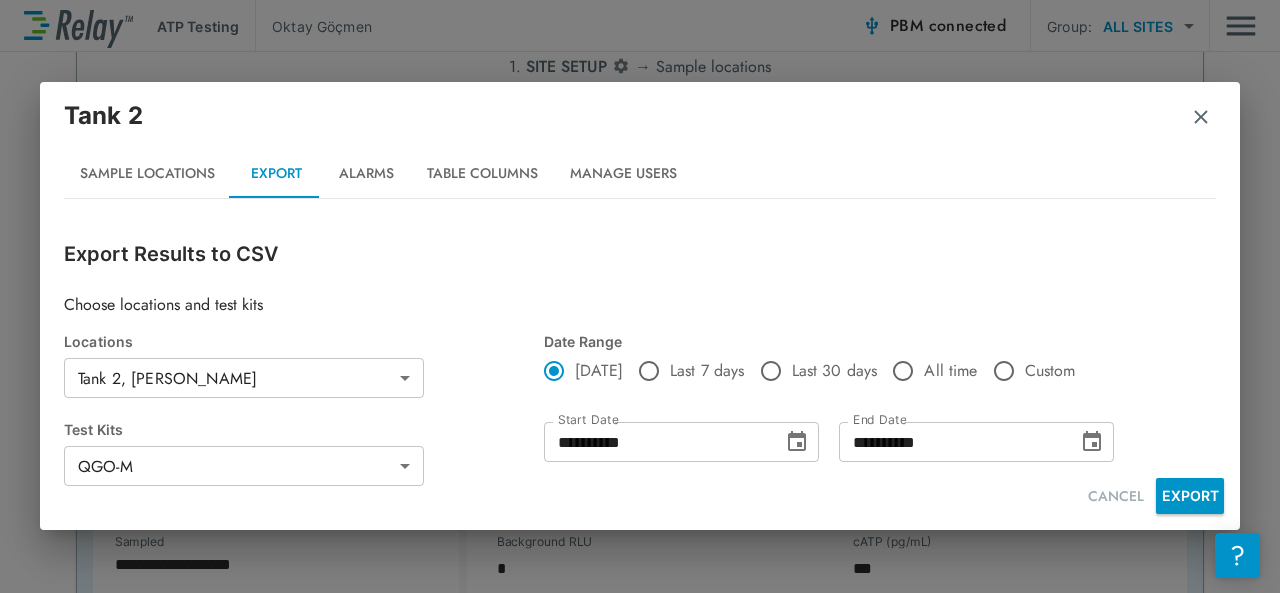 click on "EXPORT" at bounding box center [1190, 496] 